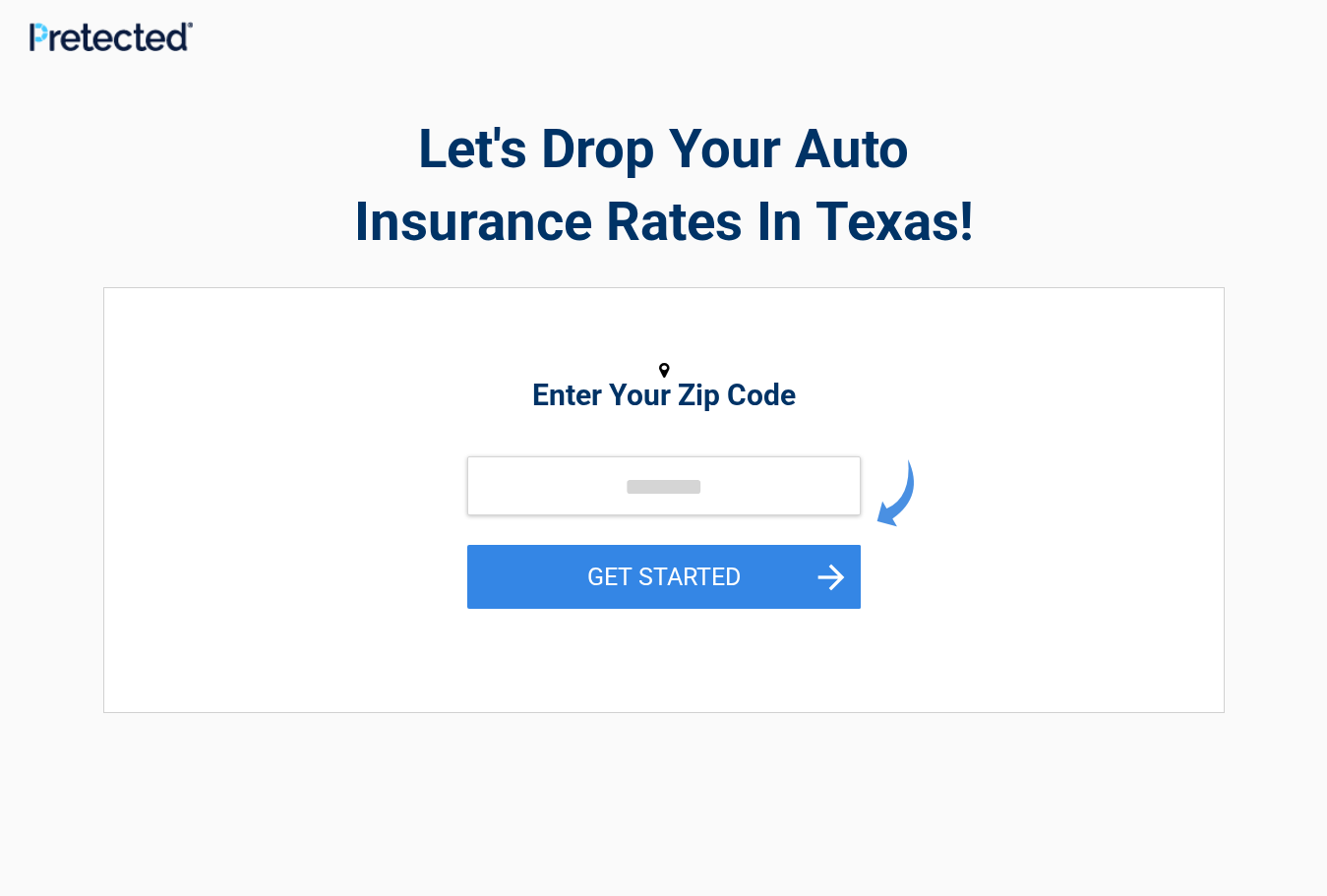 scroll, scrollTop: 0, scrollLeft: 0, axis: both 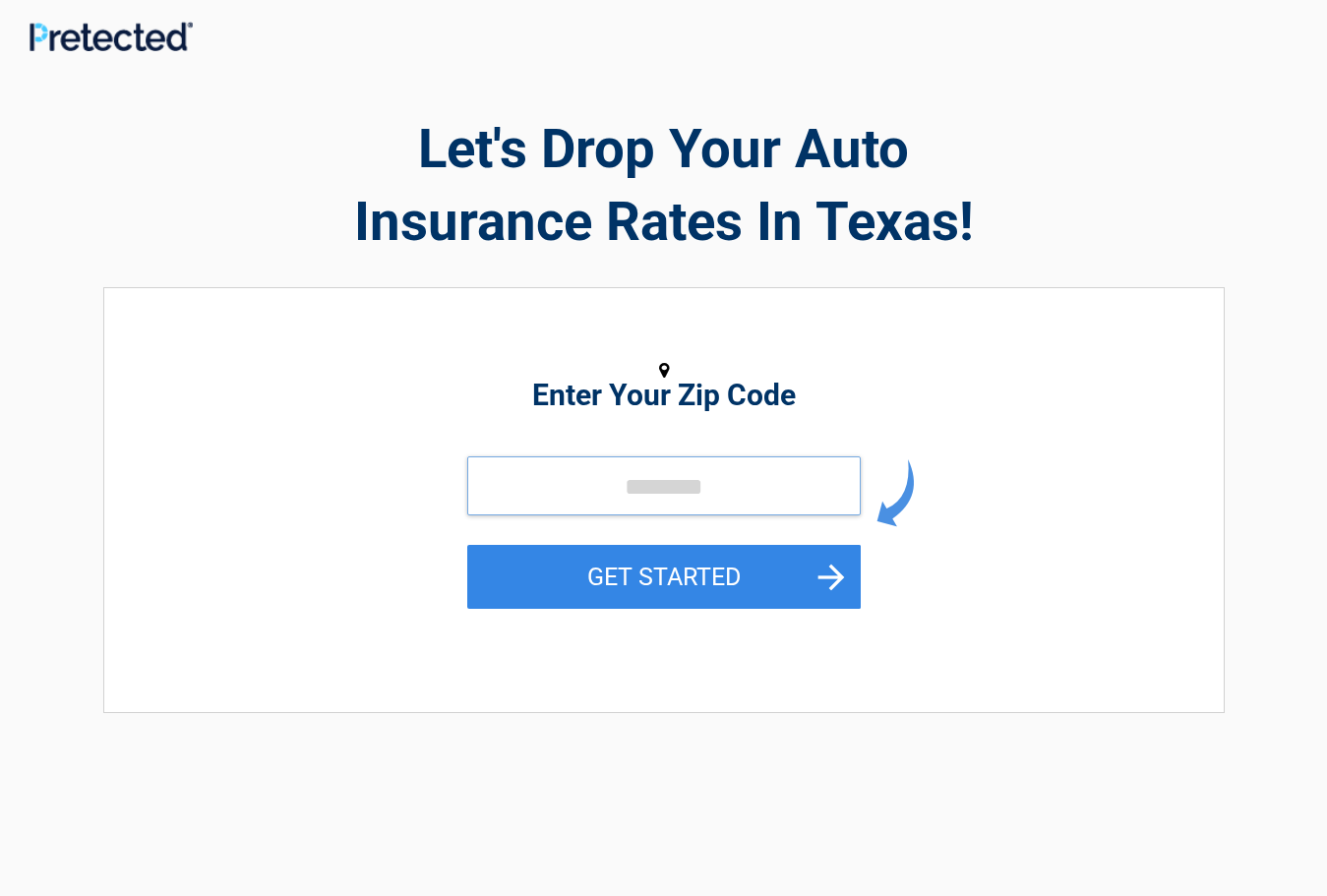 click at bounding box center [664, 486] 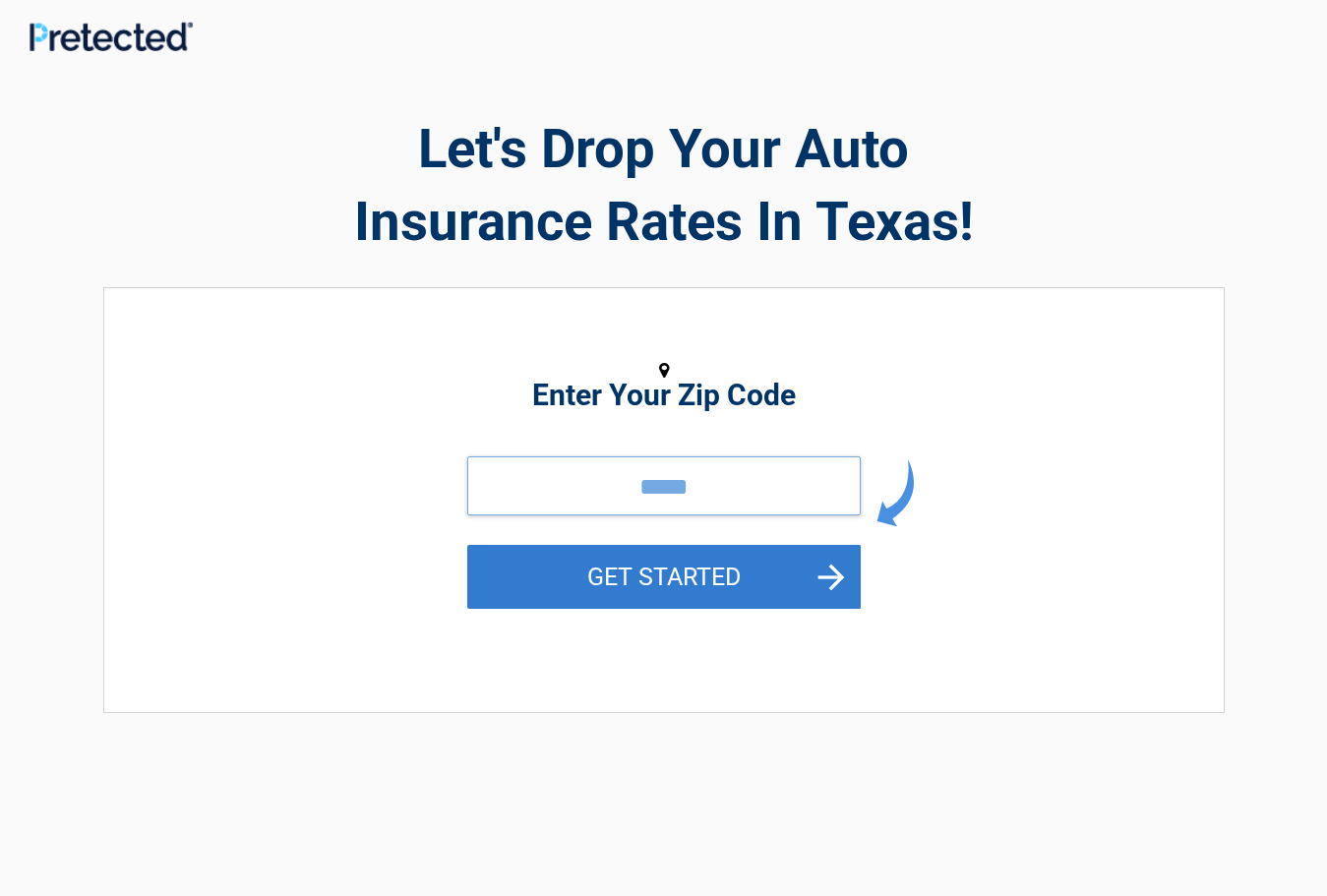 type on "*****" 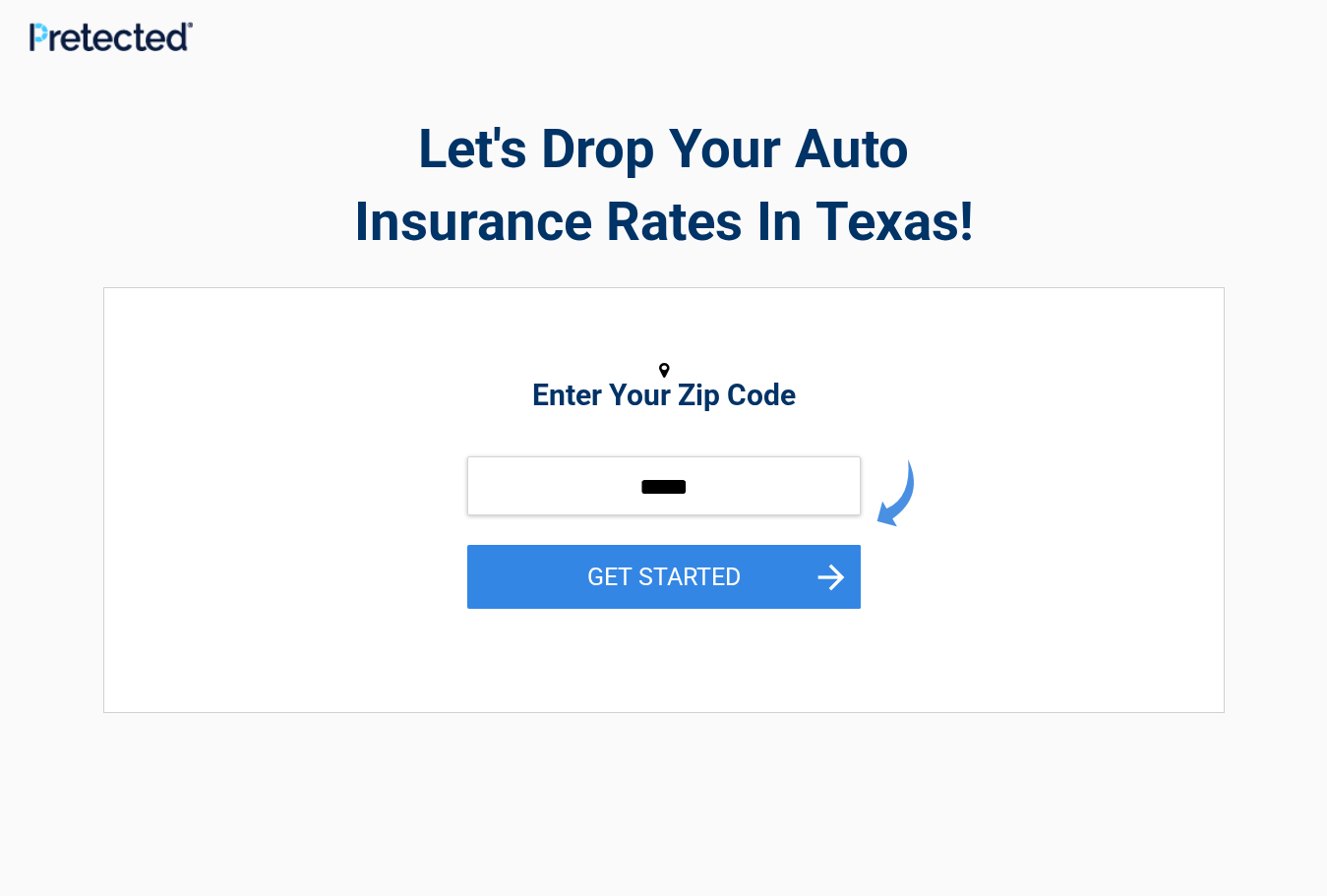 drag, startPoint x: 647, startPoint y: 572, endPoint x: 647, endPoint y: 558, distance: 14 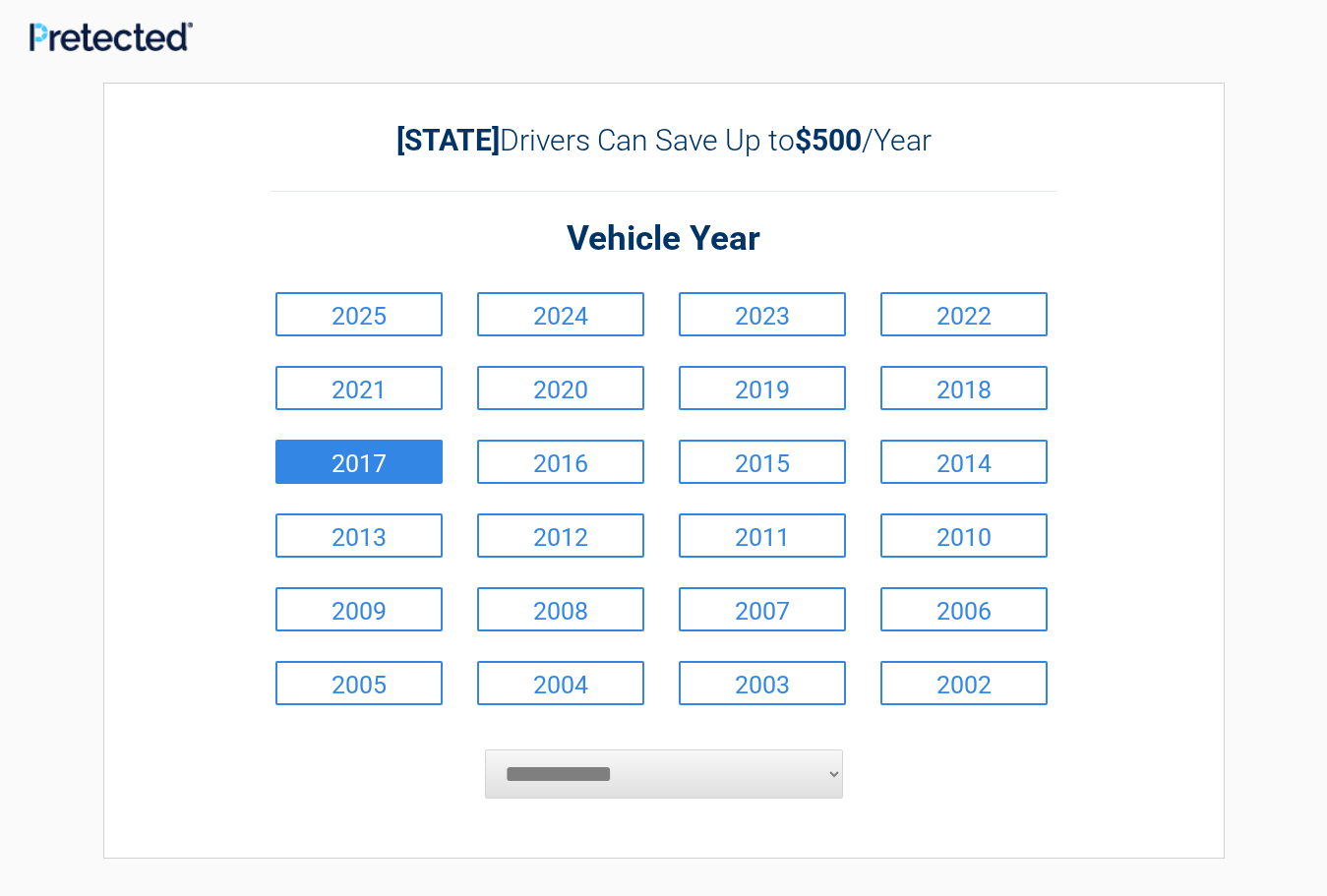 click on "2017" at bounding box center (359, 461) 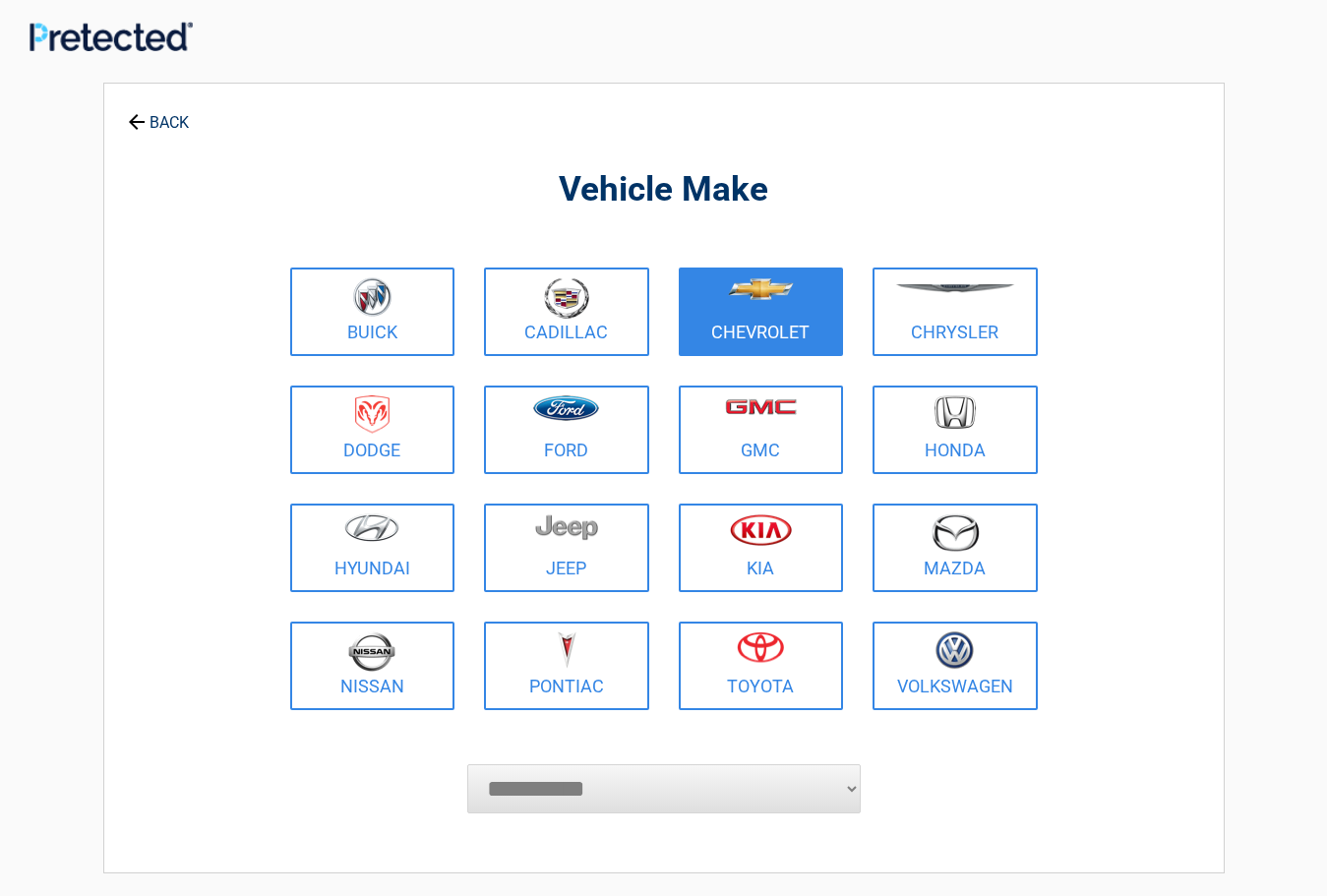 click at bounding box center (761, 299) 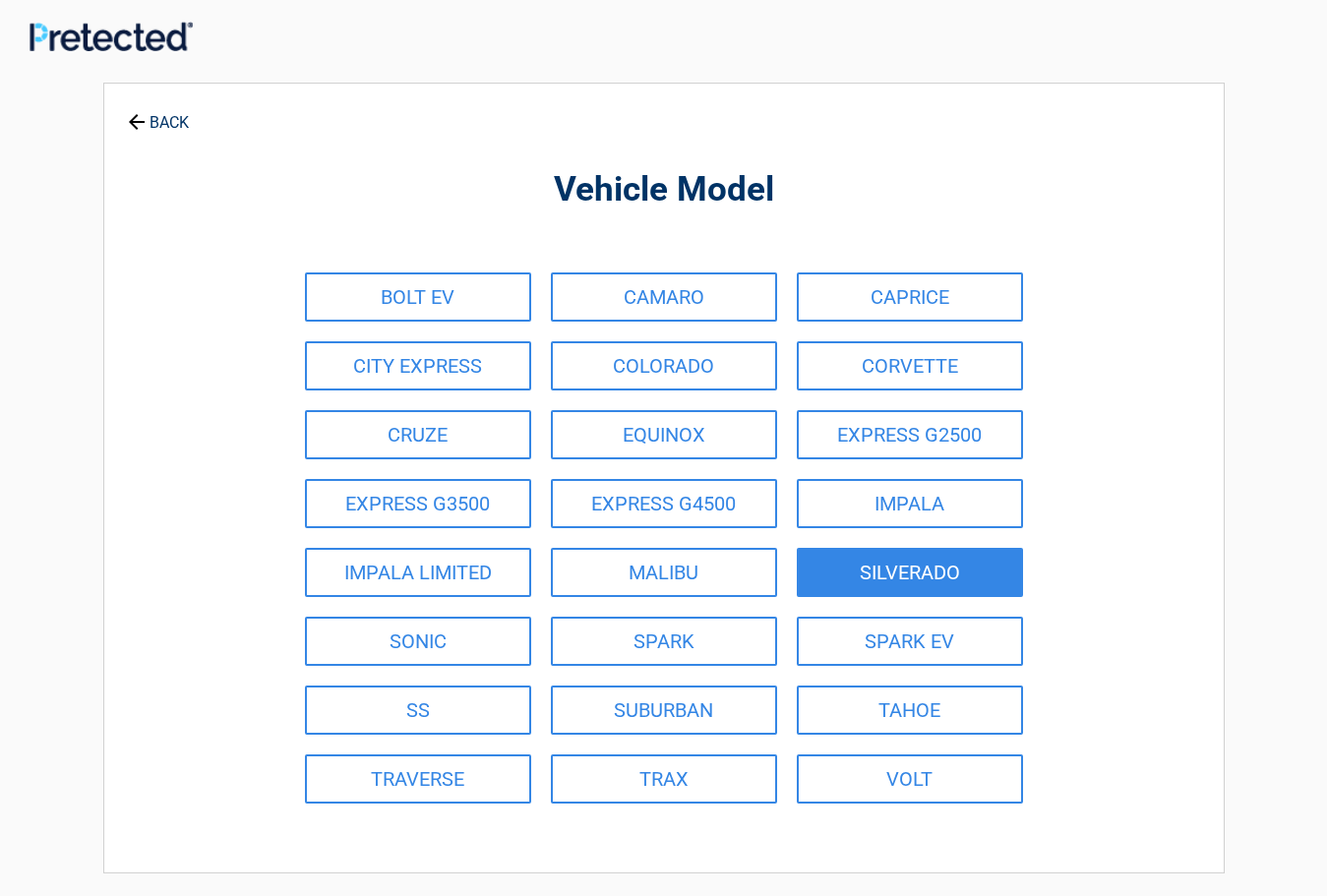 click on "SILVERADO" at bounding box center [910, 572] 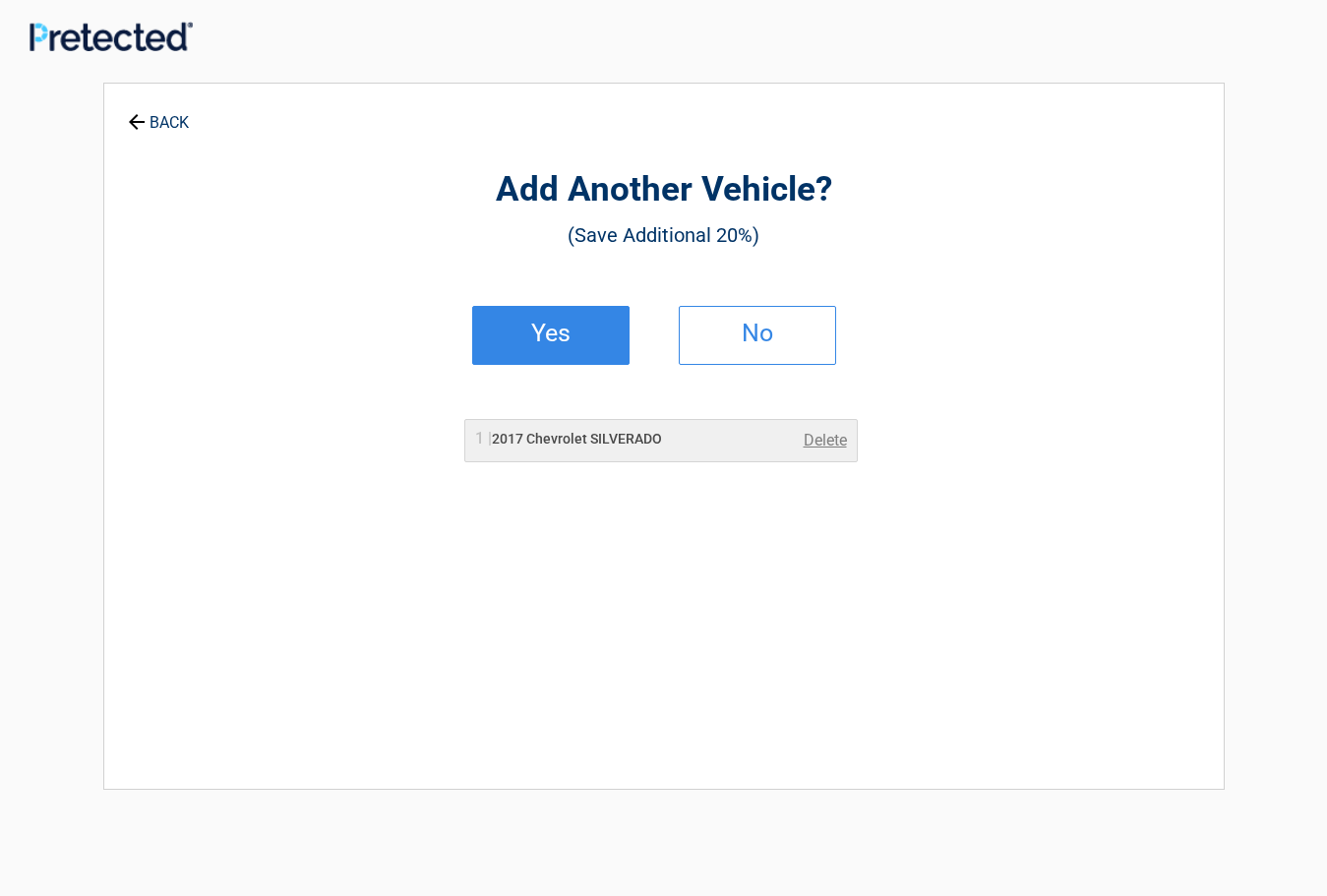 click on "Yes" at bounding box center [551, 335] 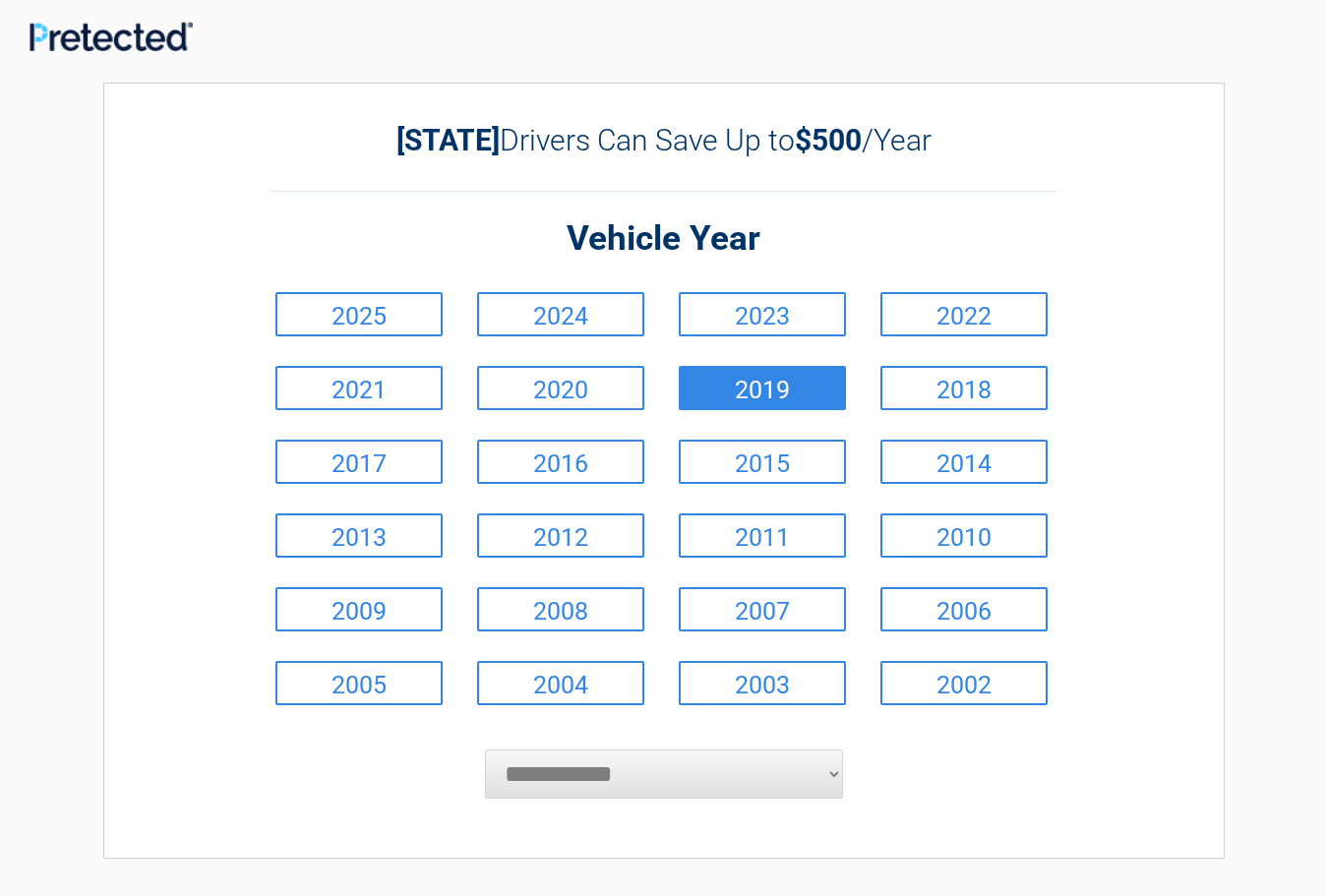 click on "2019" at bounding box center (762, 388) 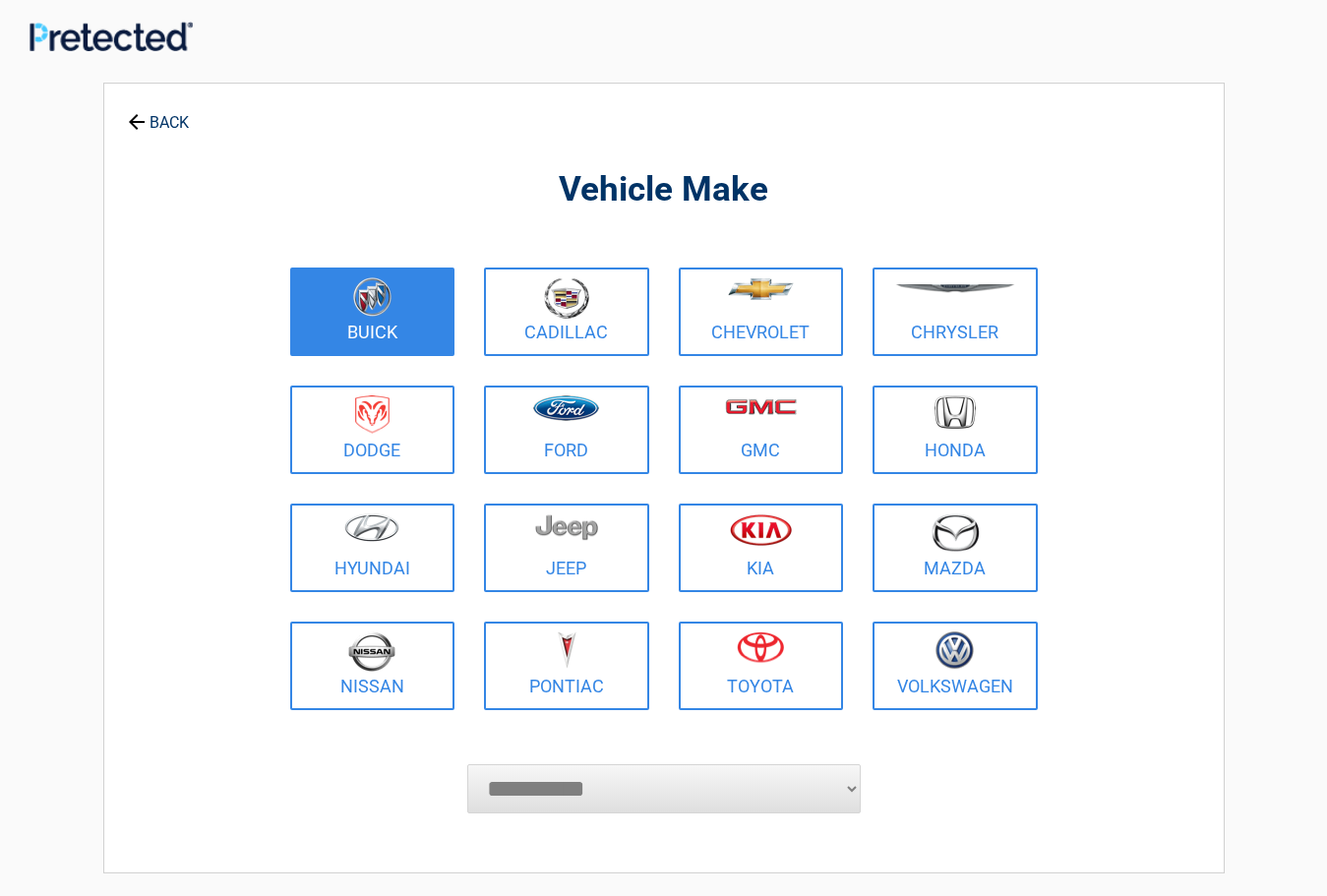 click at bounding box center (372, 297) 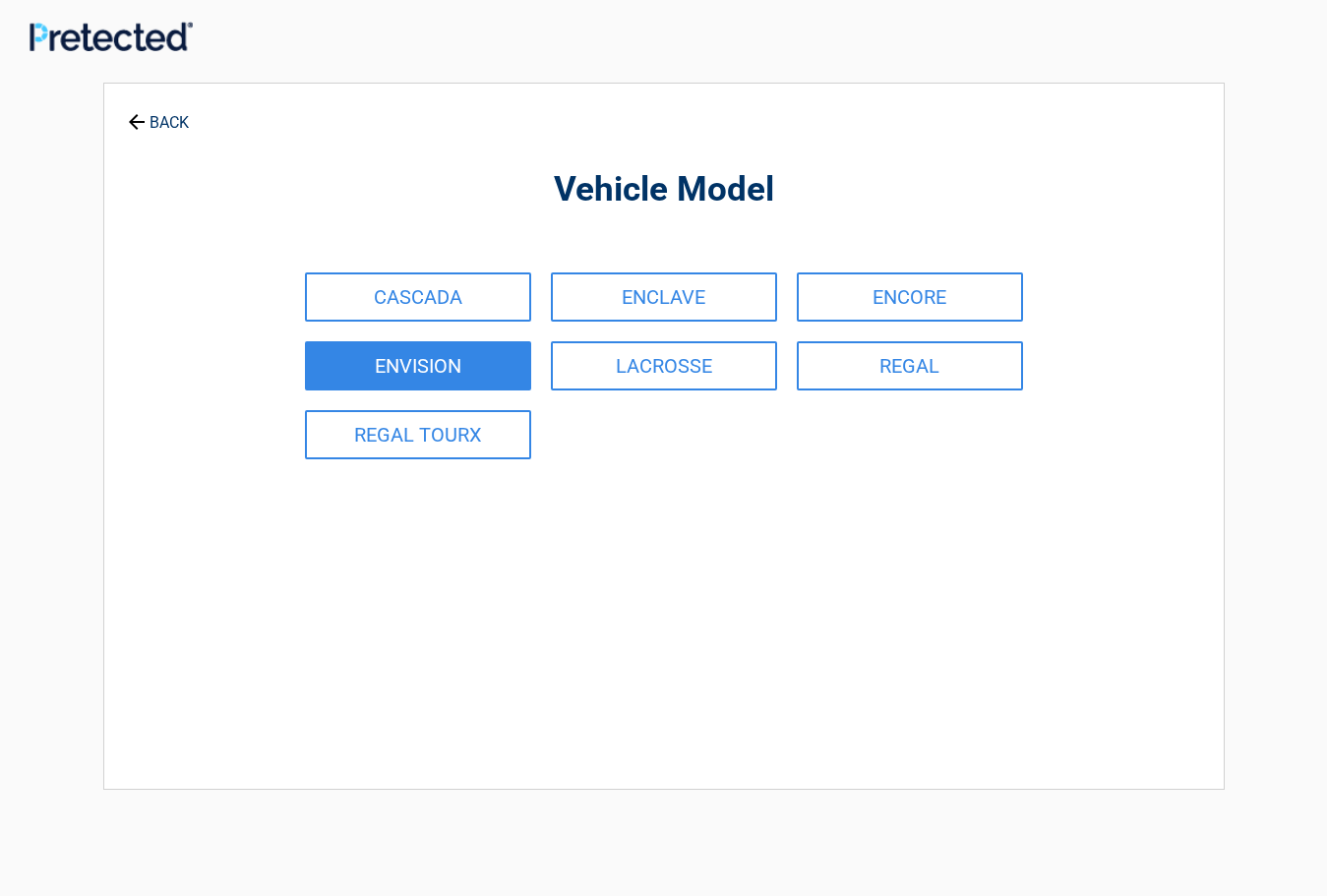 click on "ENVISION" at bounding box center [418, 366] 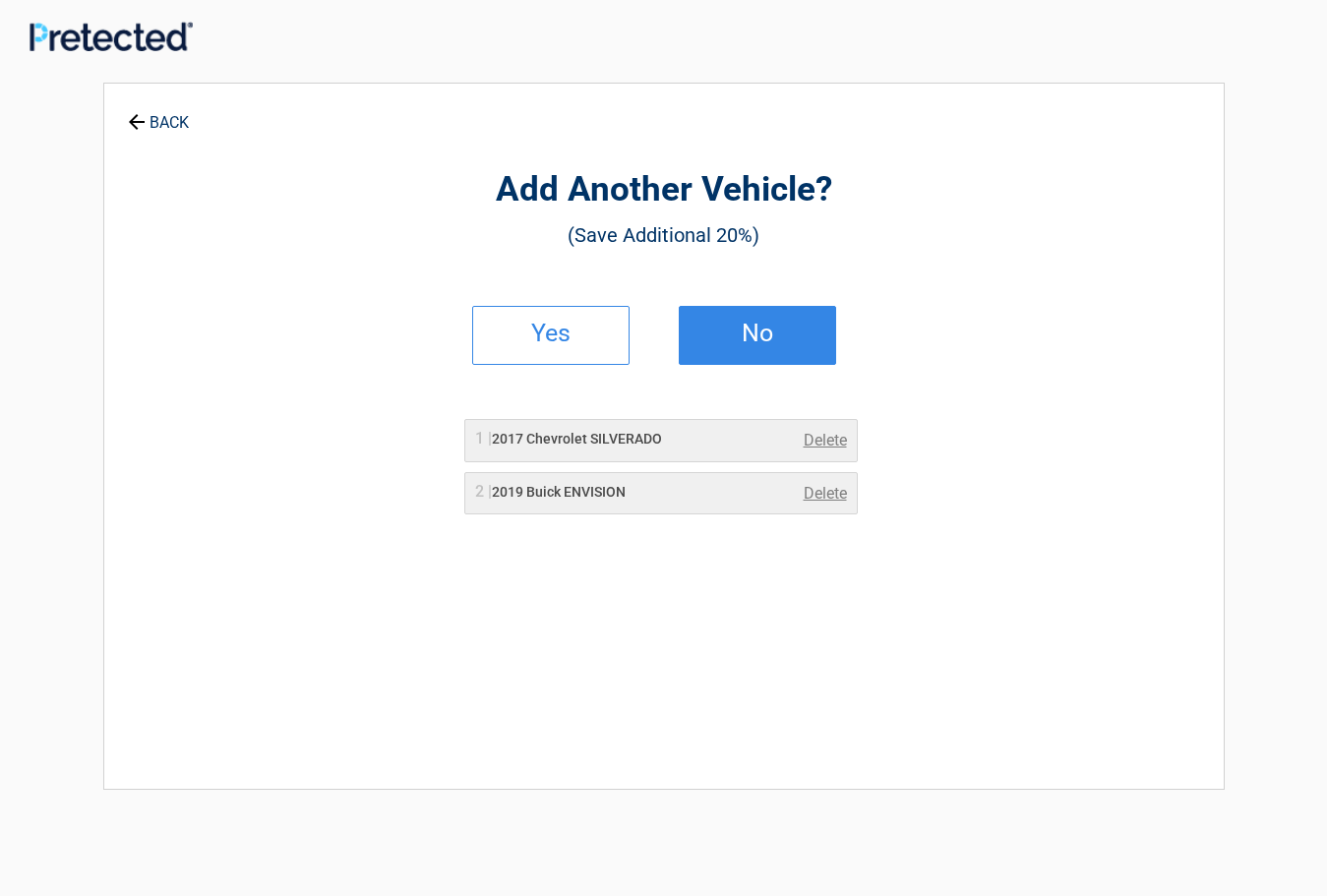 click on "No" at bounding box center (757, 333) 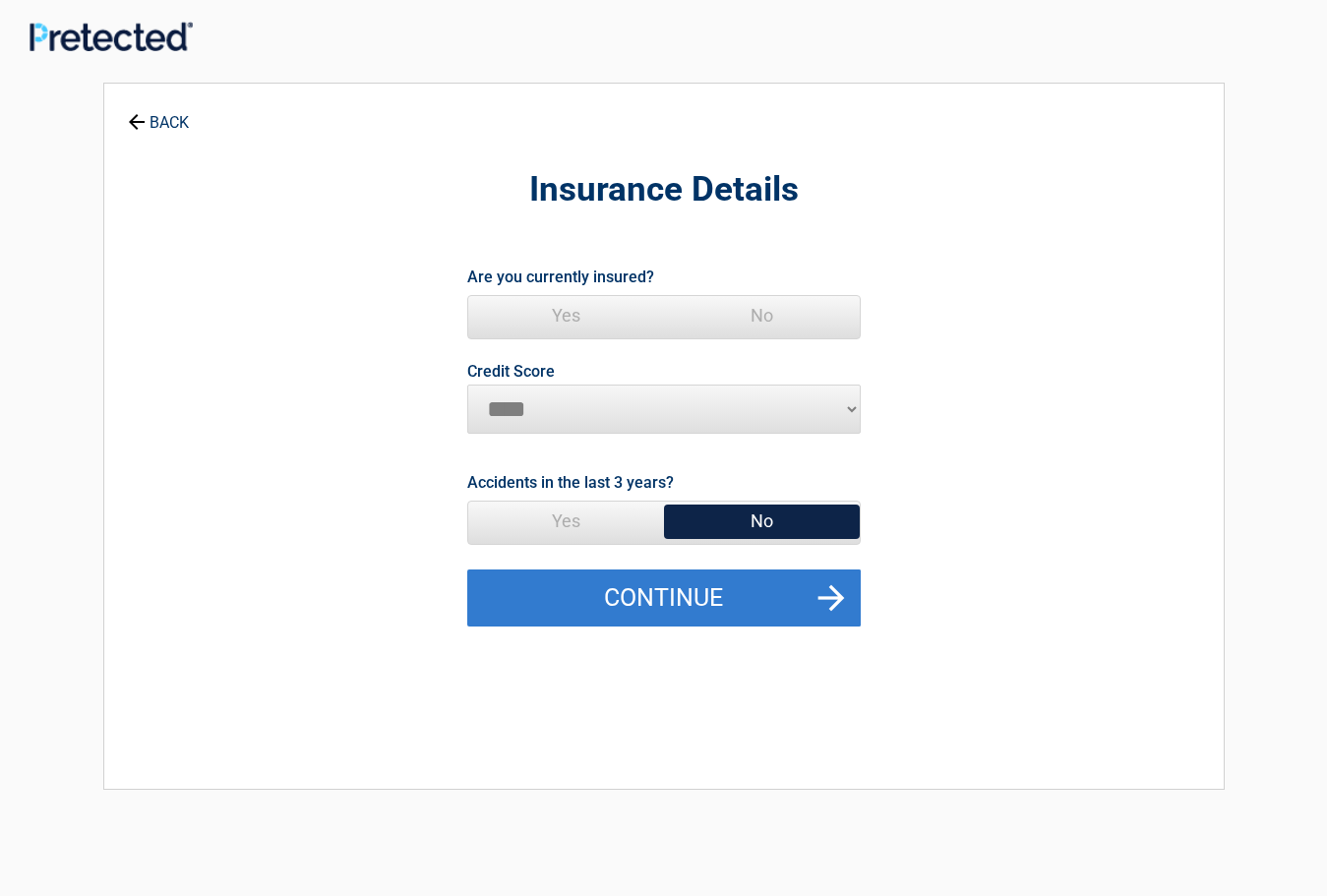 click on "Continue" at bounding box center (664, 598) 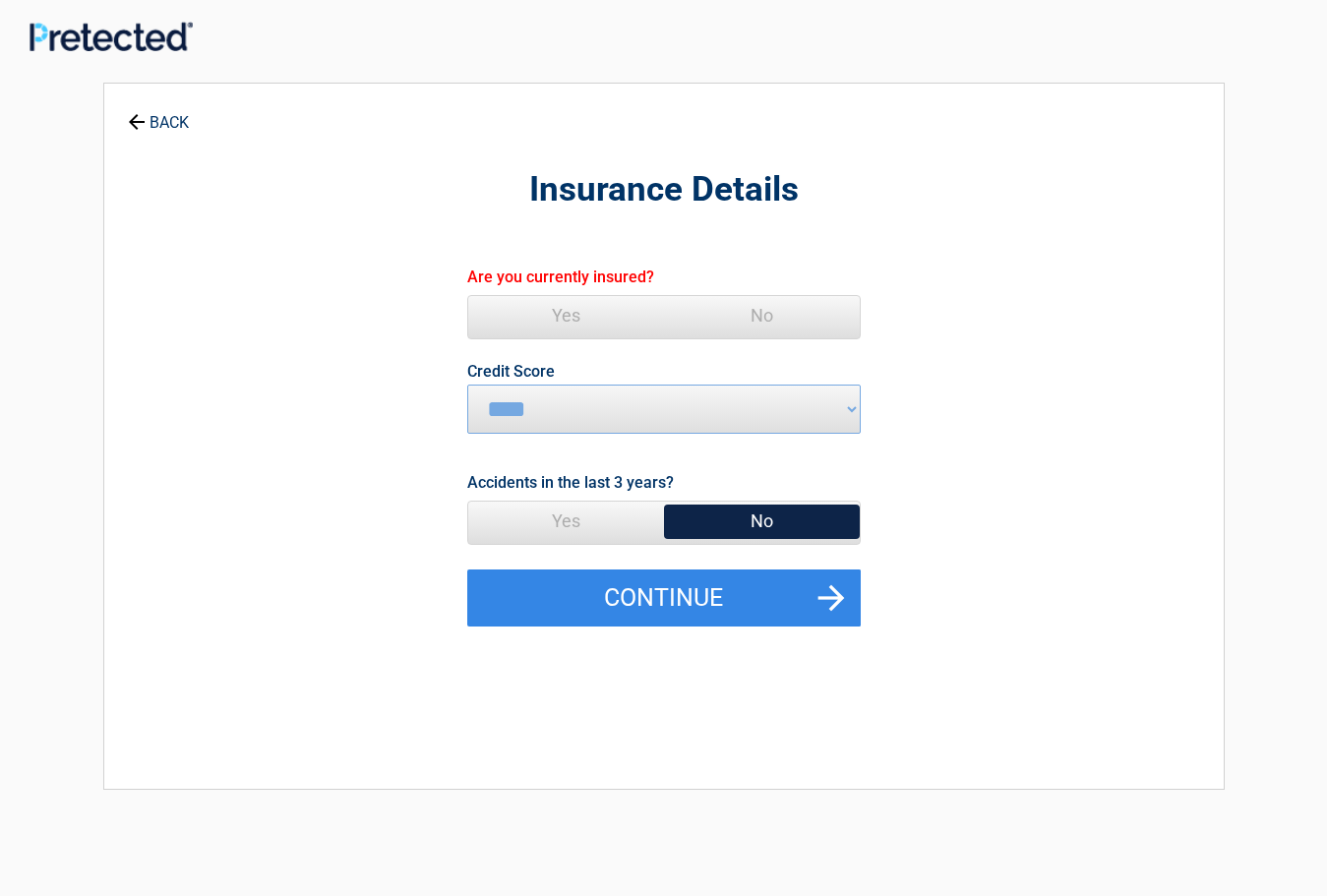 click on "Yes" at bounding box center [566, 316] 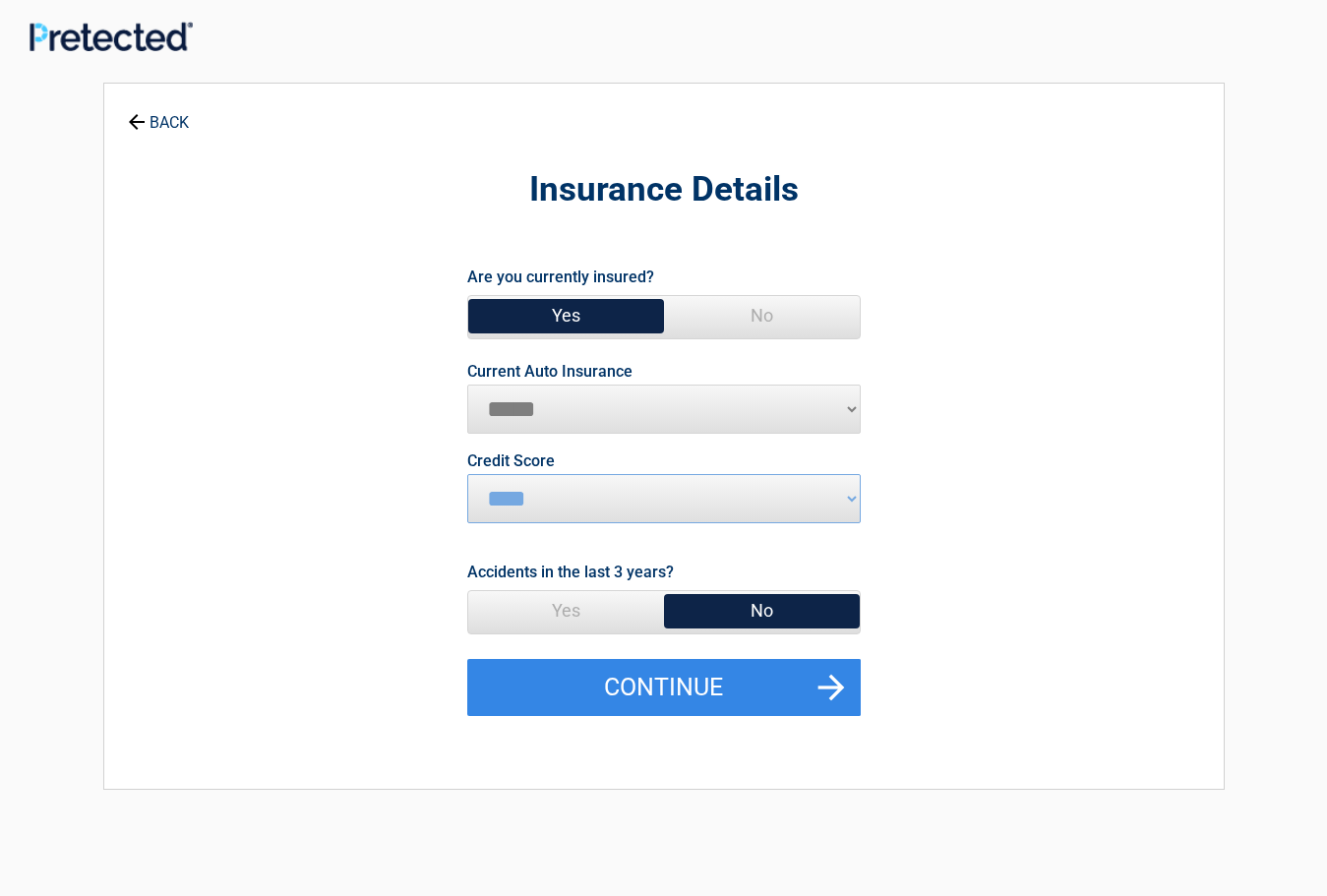 click on "Yes" at bounding box center (566, 611) 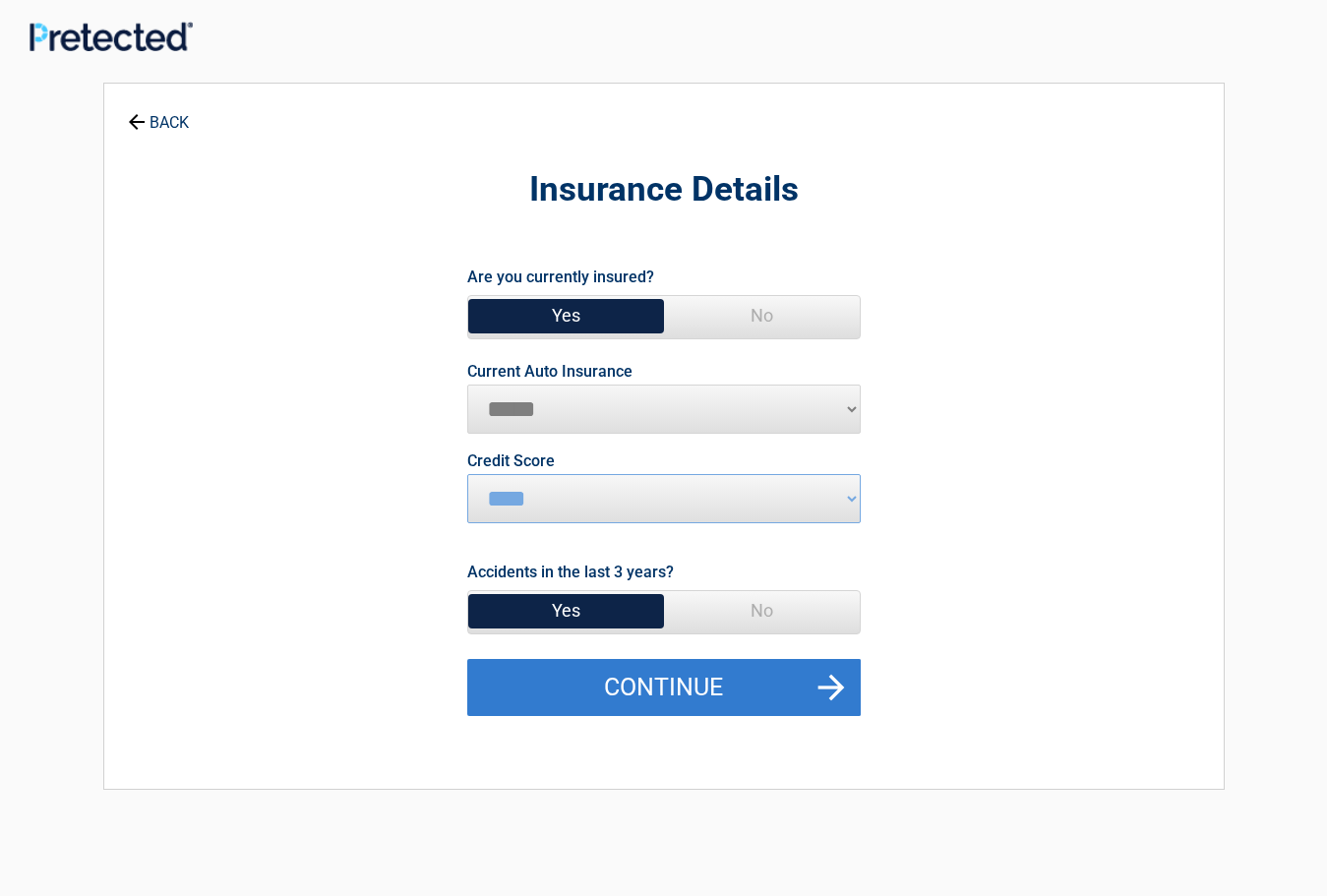 click on "Continue" at bounding box center [664, 687] 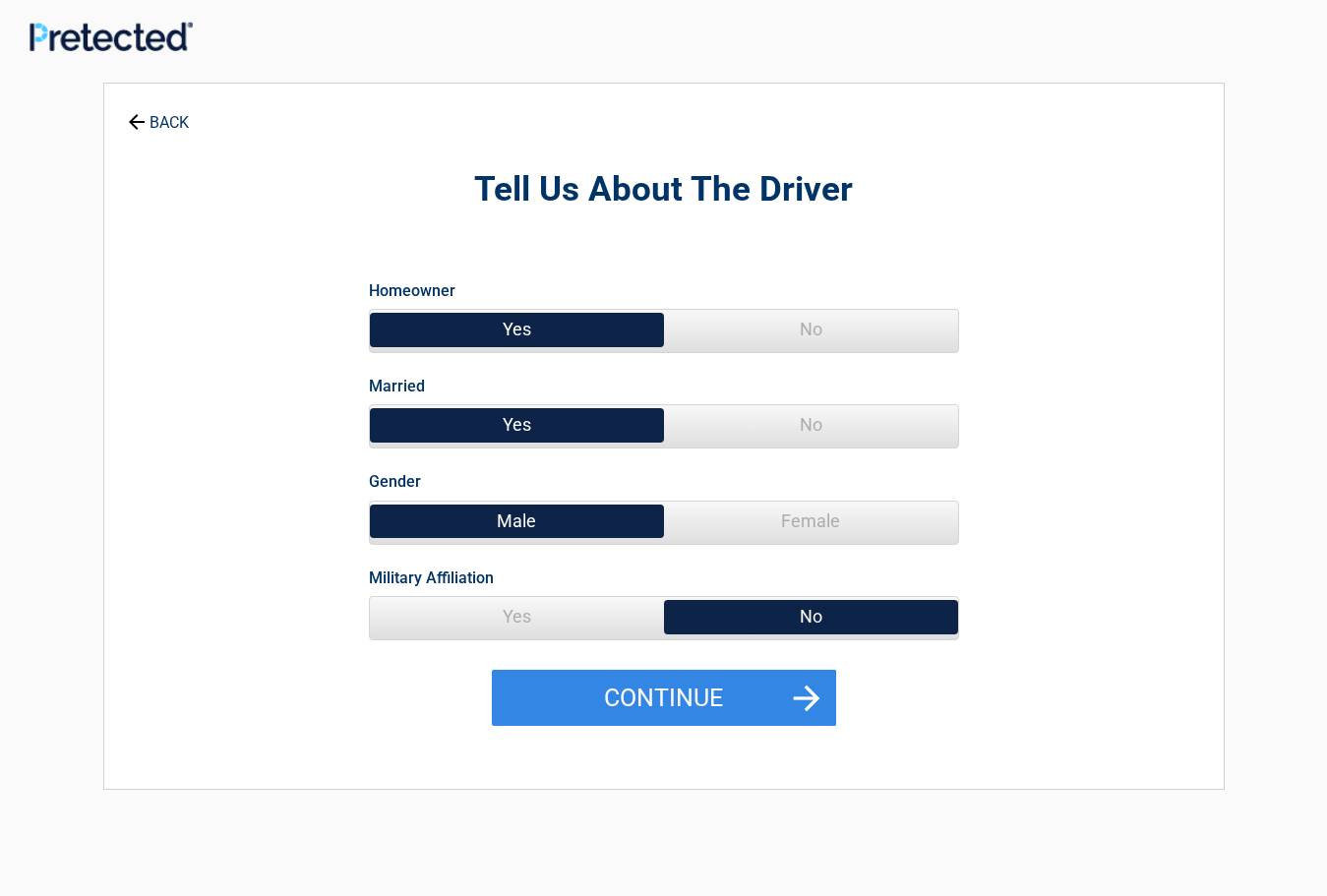 click on "No" at bounding box center [811, 425] 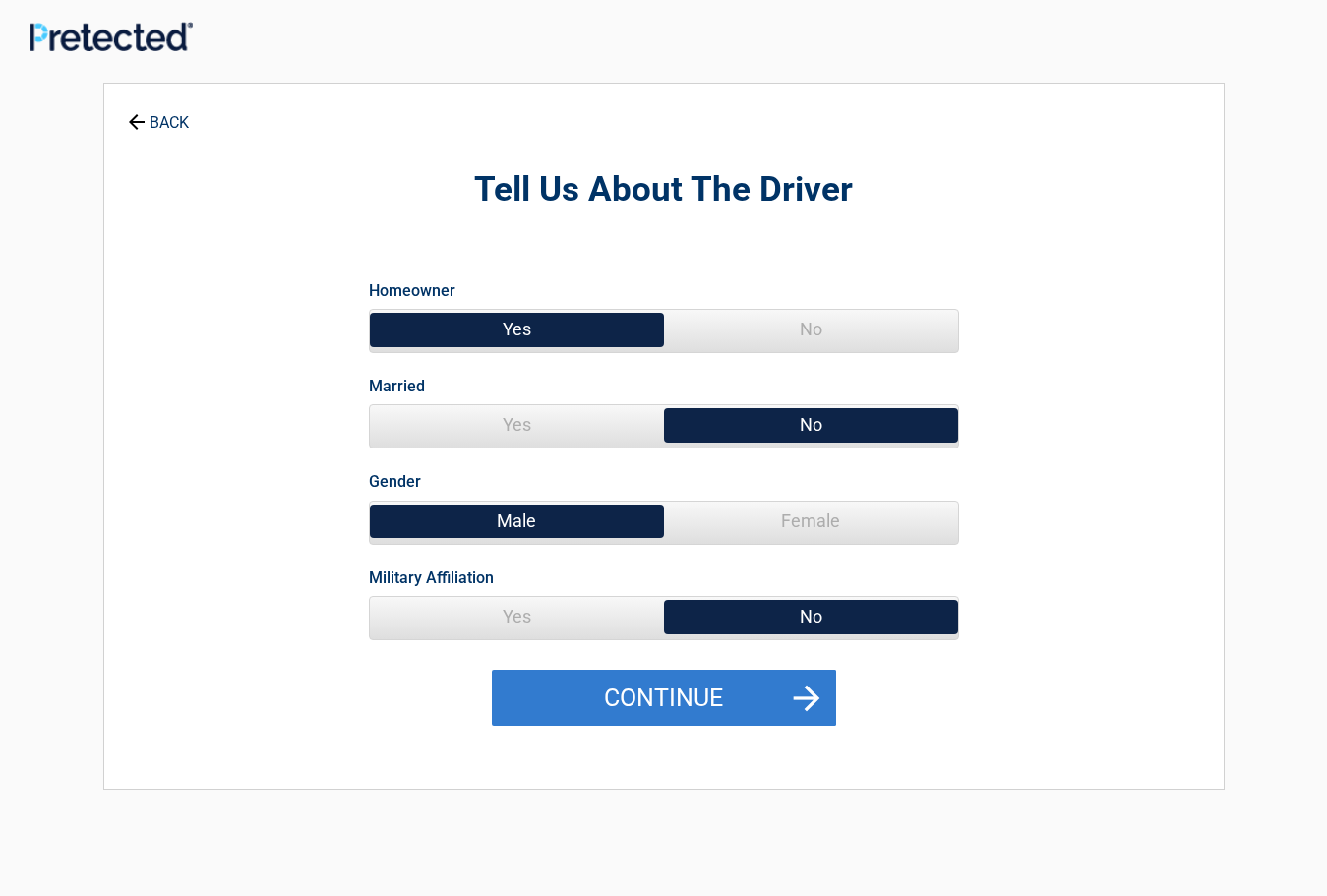 click on "Continue" at bounding box center (664, 698) 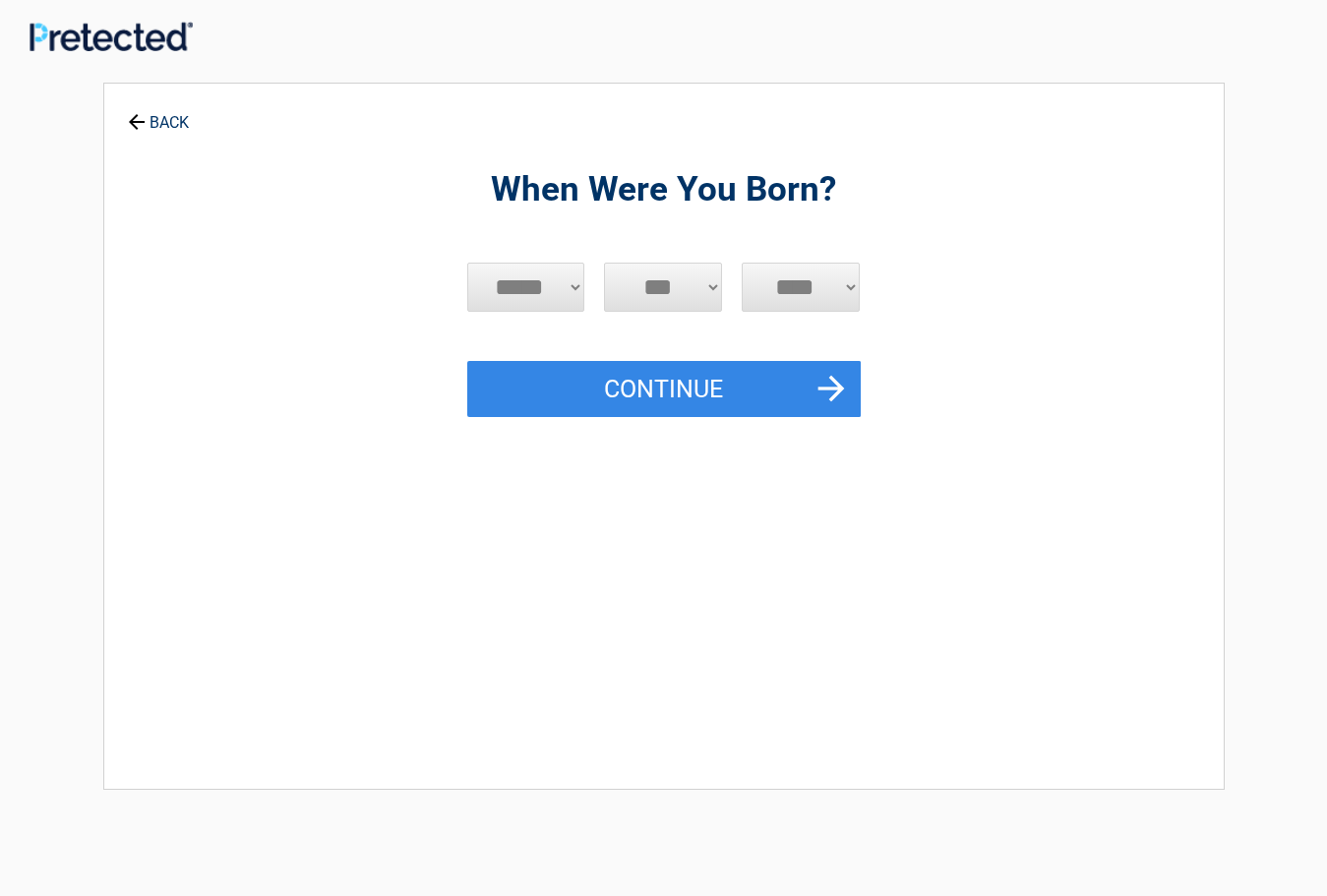 click on "*****
***
***
***
***
***
***
***
***
***
***
***
***" at bounding box center (526, 287) 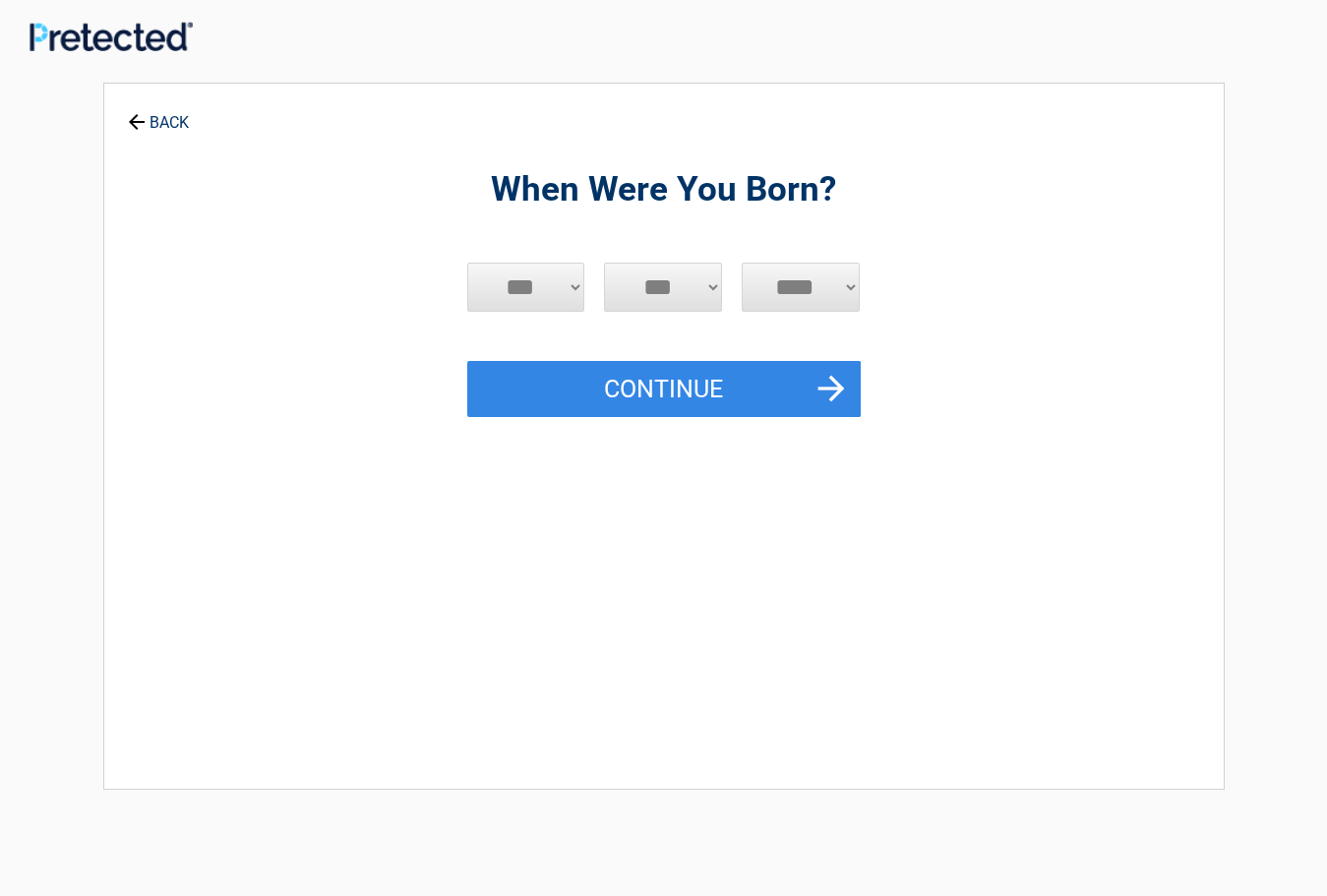 click on "*****
***
***
***
***
***
***
***
***
***
***
***
***" at bounding box center (526, 287) 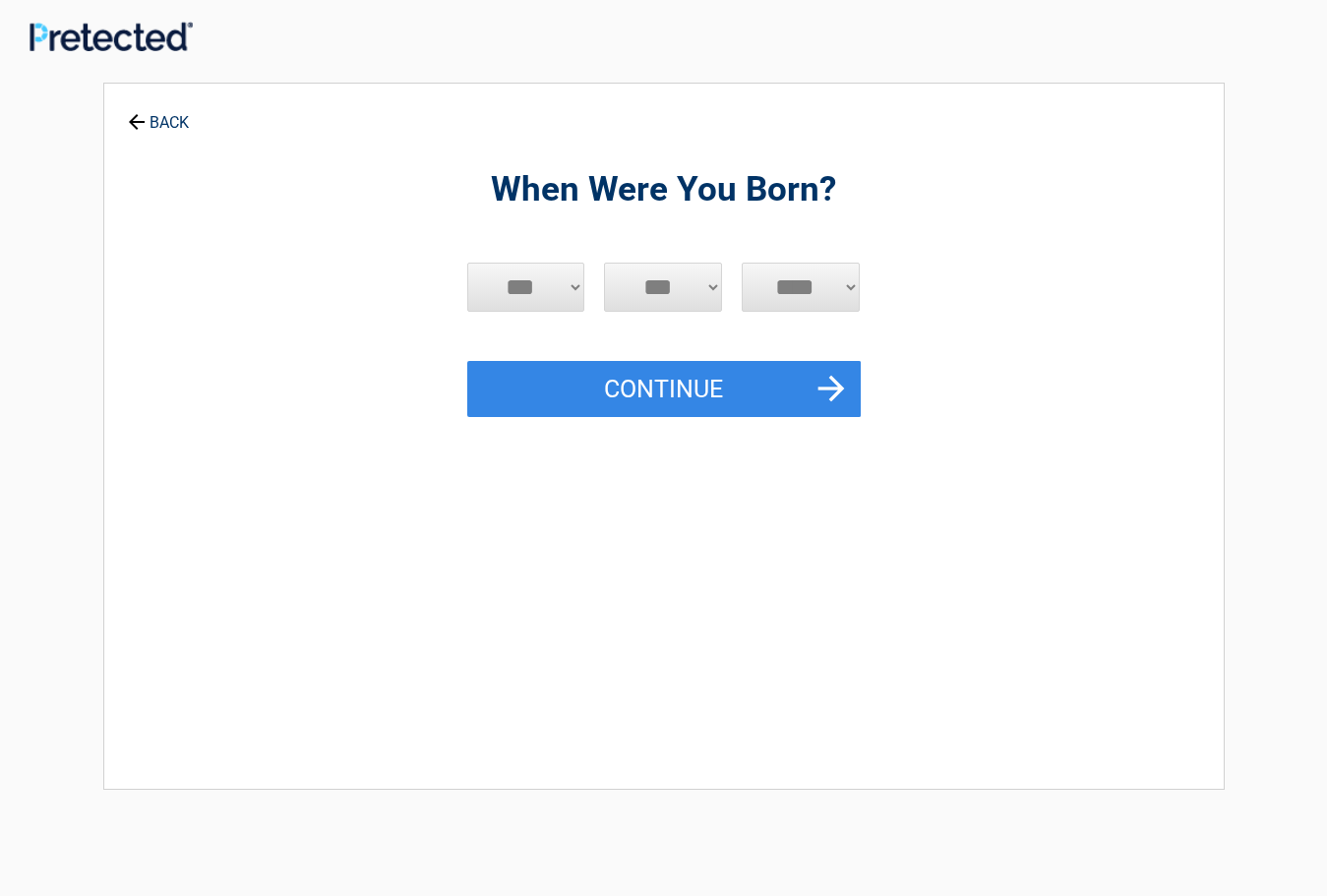 click on "*** * * * * * * * * * ** ** ** ** ** ** ** ** ** ** ** ** ** ** ** ** ** ** ** ** ** **" at bounding box center (663, 287) 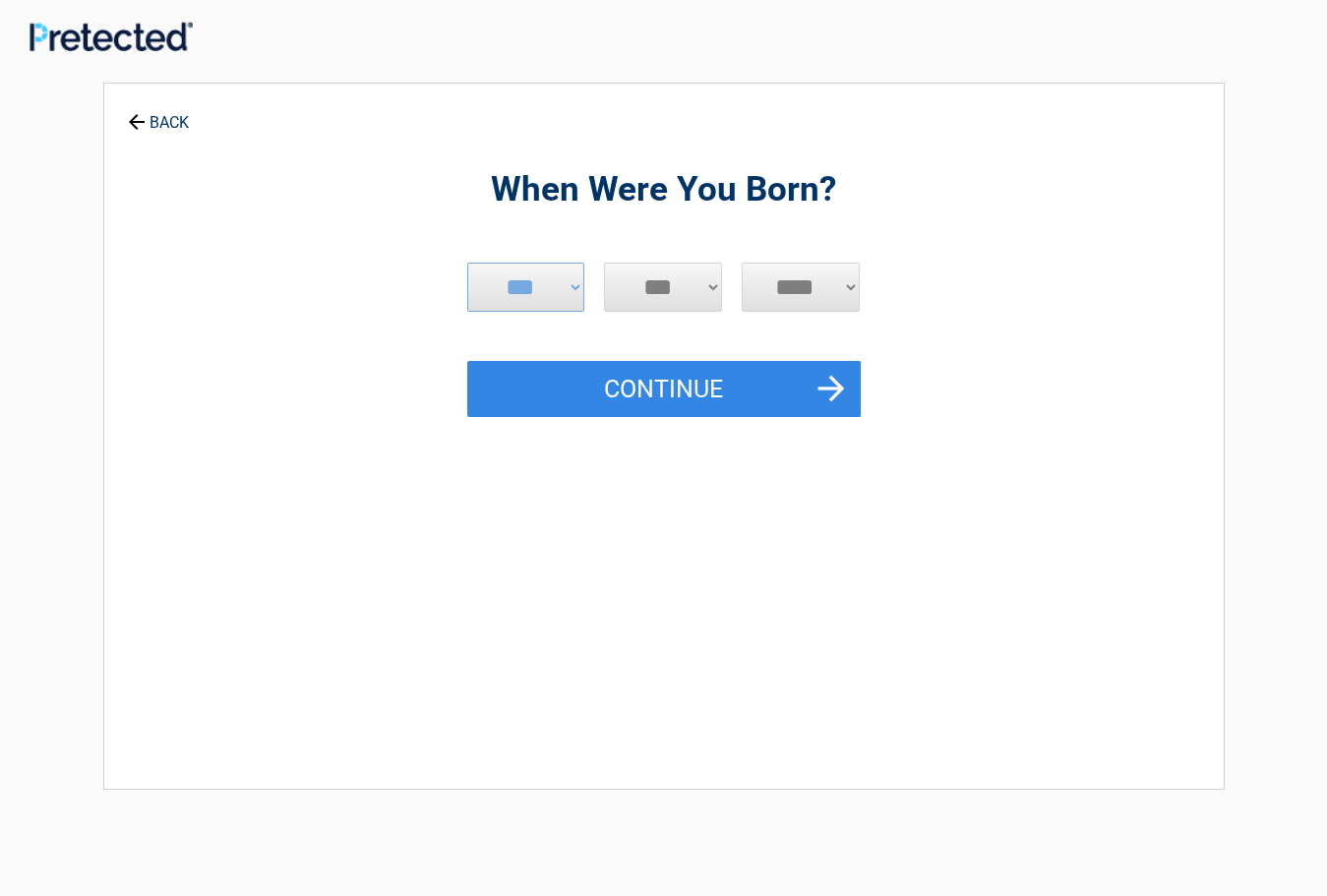 select on "**" 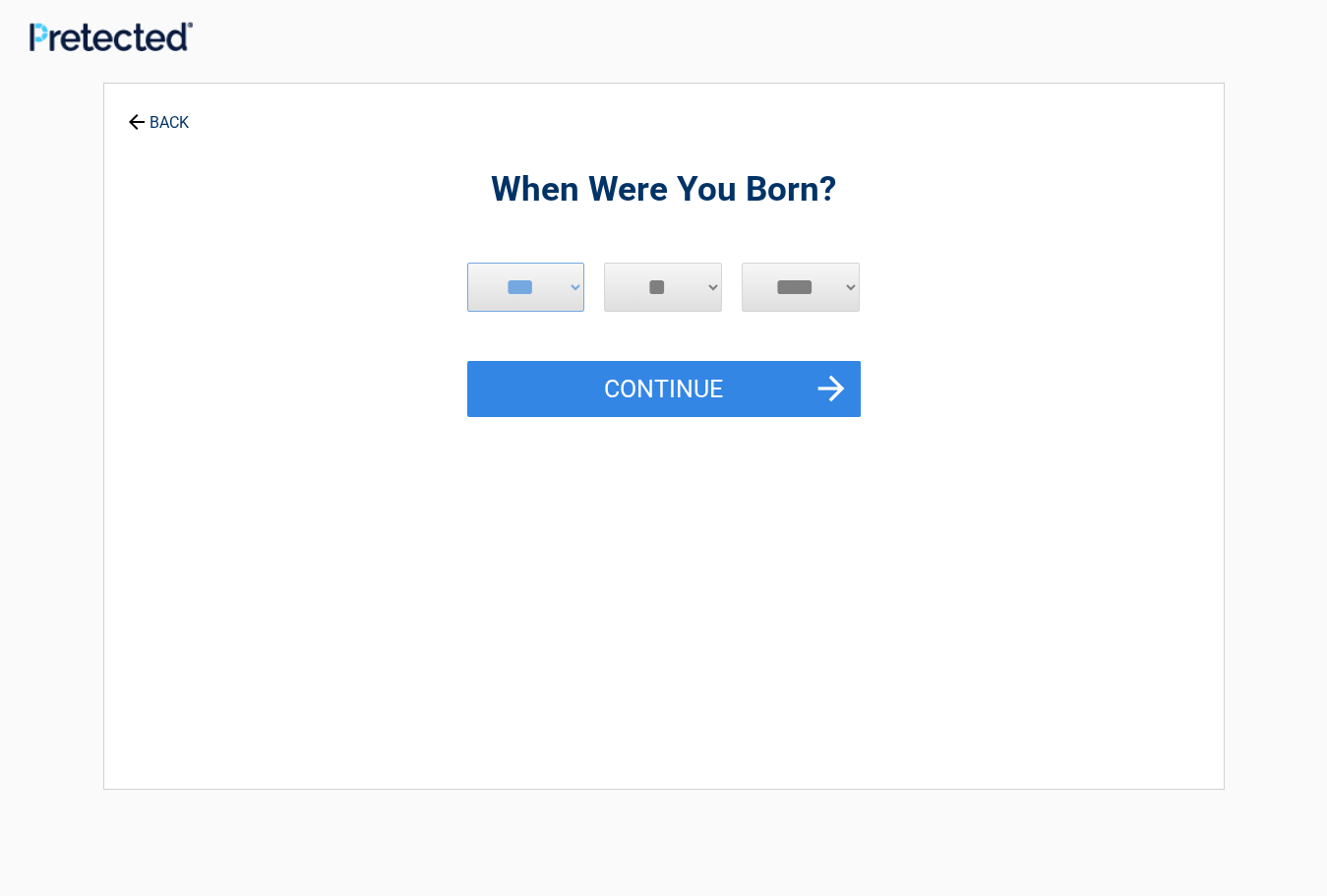 click on "*** * * * * * * * * * ** ** ** ** ** ** ** ** ** ** ** ** ** ** ** ** ** ** ** ** ** **" at bounding box center [663, 287] 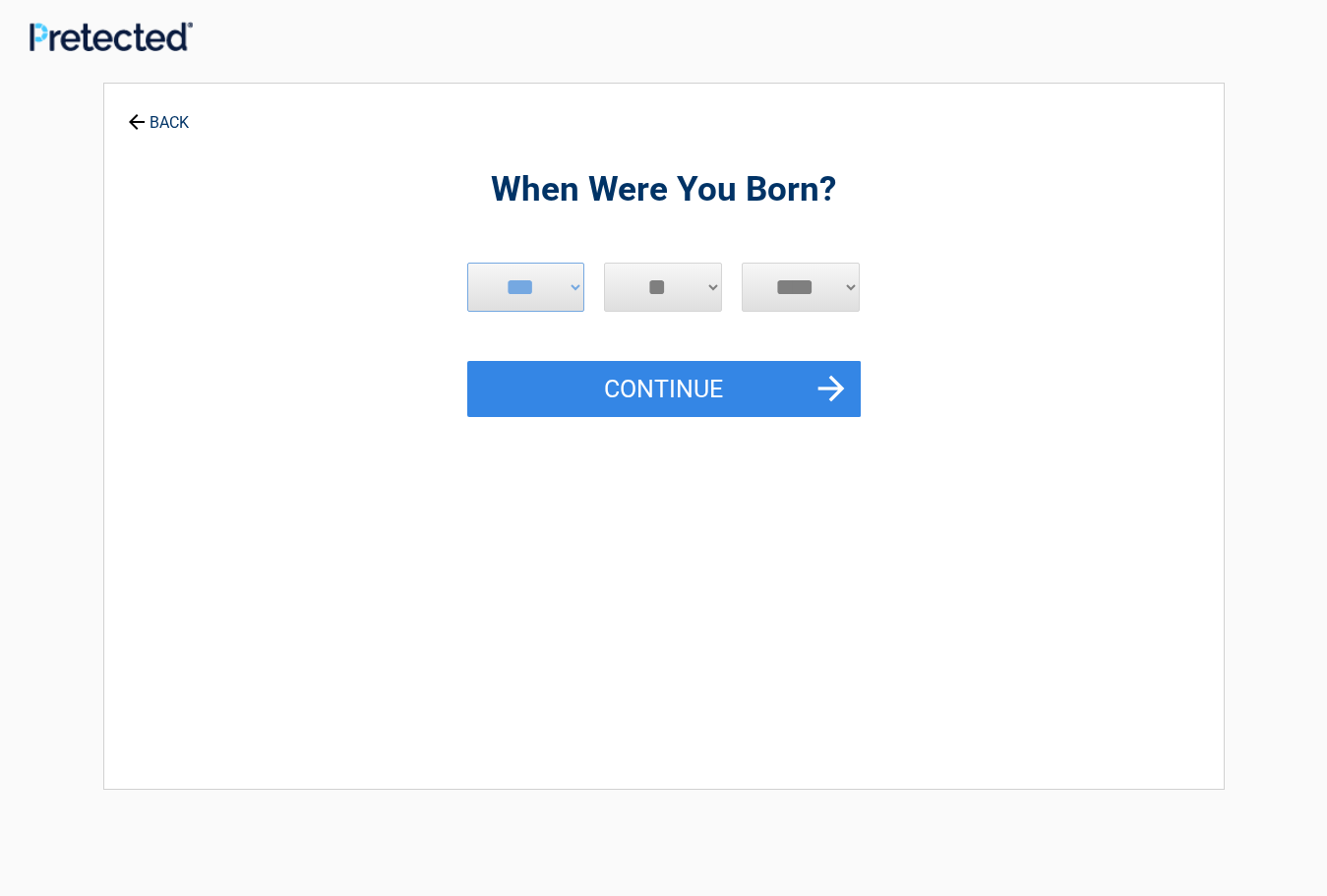 click on "****
****
****
****
****
****
****
****
****
****
****
****
****
****
****
****
****
****
****
****
****
****
****
****
****
****
****
****
****
****
****
****
****
****
****
****
****
****
****
****
****
****
****
****
****
****
****
****
****
****
****
****
****
****
****
****
****
****
****
****
****
****
****
****" at bounding box center [801, 287] 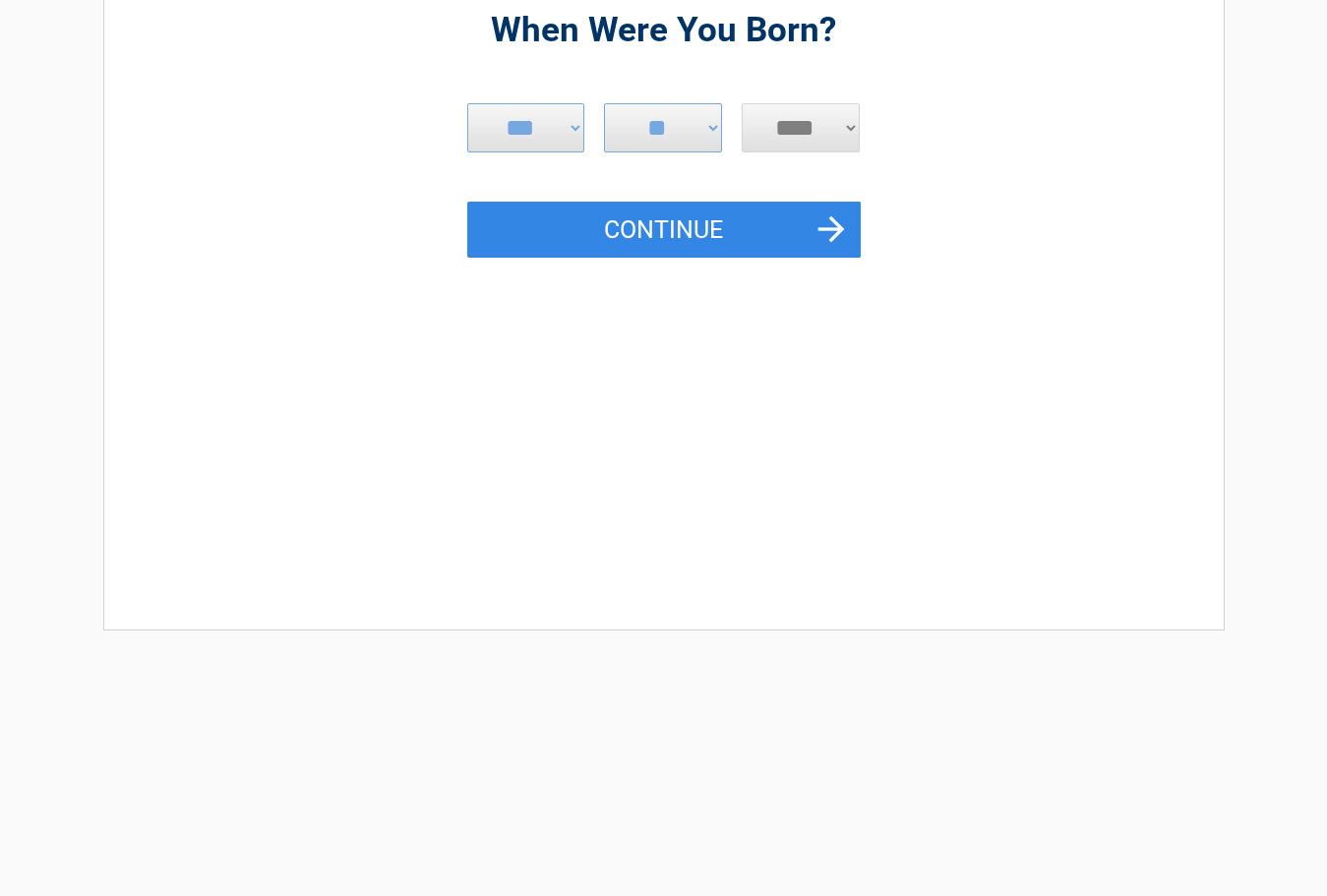 scroll, scrollTop: 0, scrollLeft: 0, axis: both 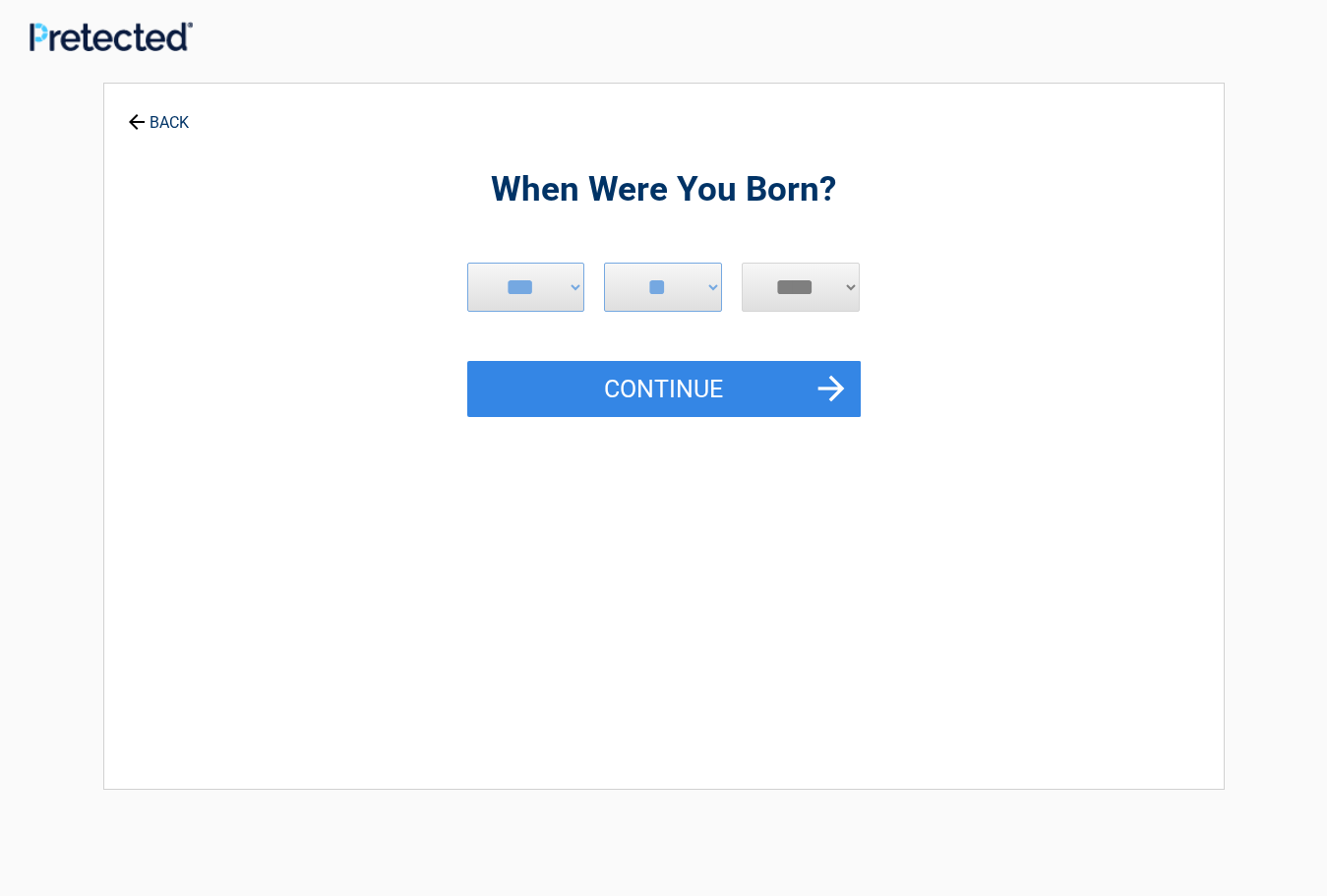 click on "****
****
****
****
****
****
****
****
****
****
****
****
****
****
****
****
****
****
****
****
****
****
****
****
****
****
****
****
****
****
****
****
****
****
****
****
****
****
****
****
****
****
****
****
****
****
****
****
****
****
****
****
****
****
****
****
****
****
****
****
****
****
****
****" at bounding box center [801, 287] 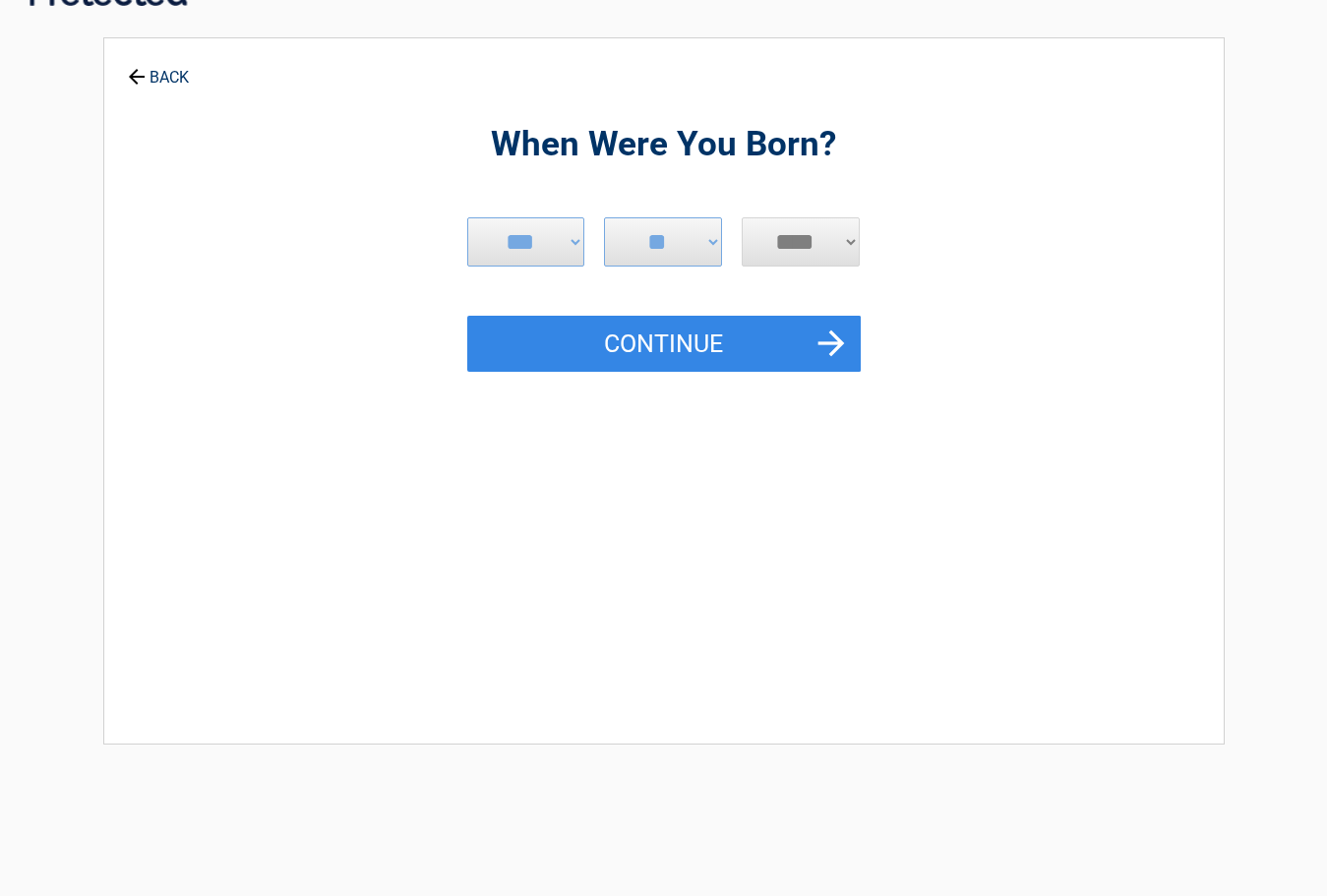 scroll, scrollTop: 0, scrollLeft: 0, axis: both 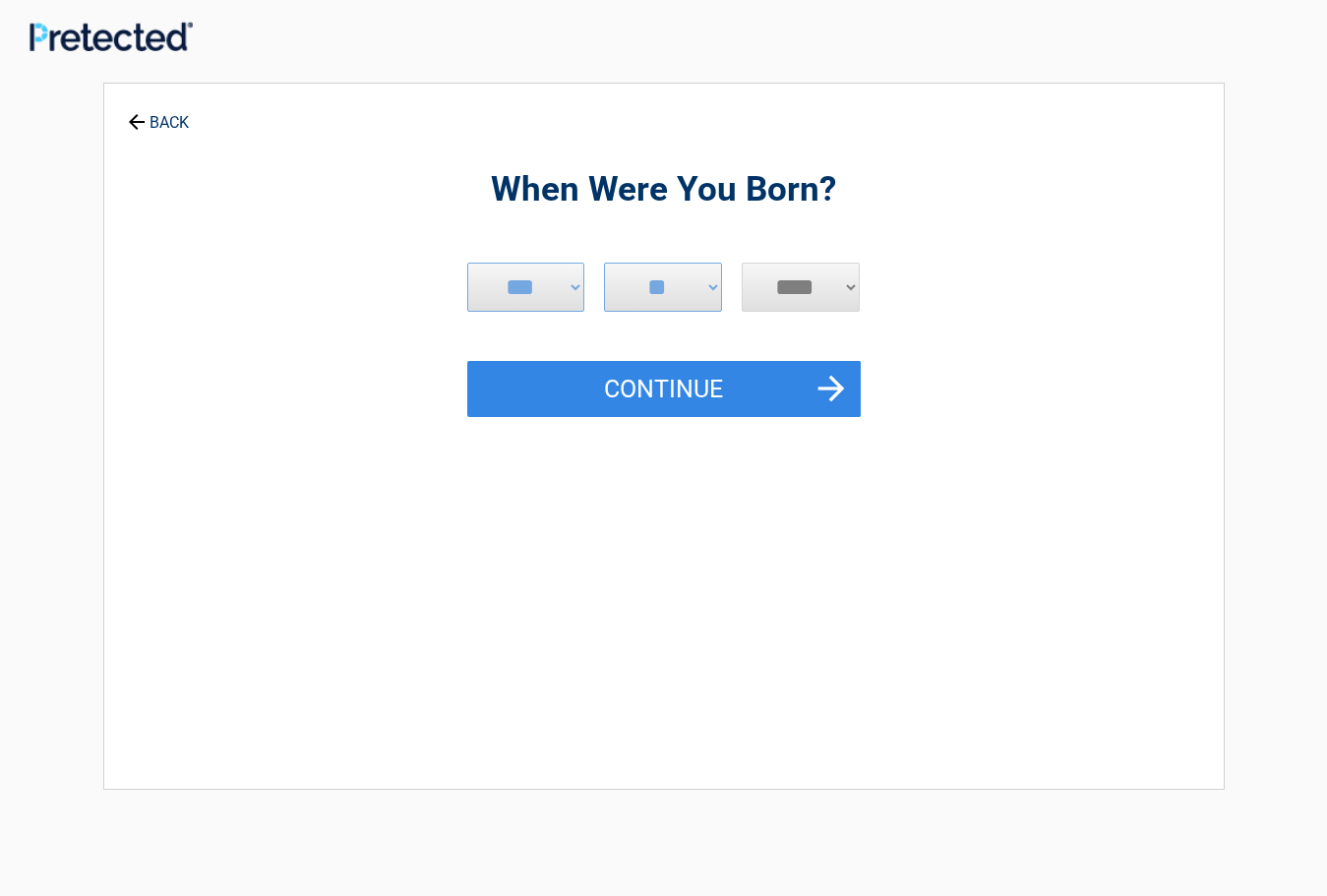 click on "****
****
****
****
****
****
****
****
****
****
****
****
****
****
****
****
****
****
****
****
****
****
****
****
****
****
****
****
****
****
****
****
****
****
****
****
****
****
****
****
****
****
****
****
****
****
****
****
****
****
****
****
****
****
****
****
****
****
****
****
****
****
****
****" at bounding box center [801, 287] 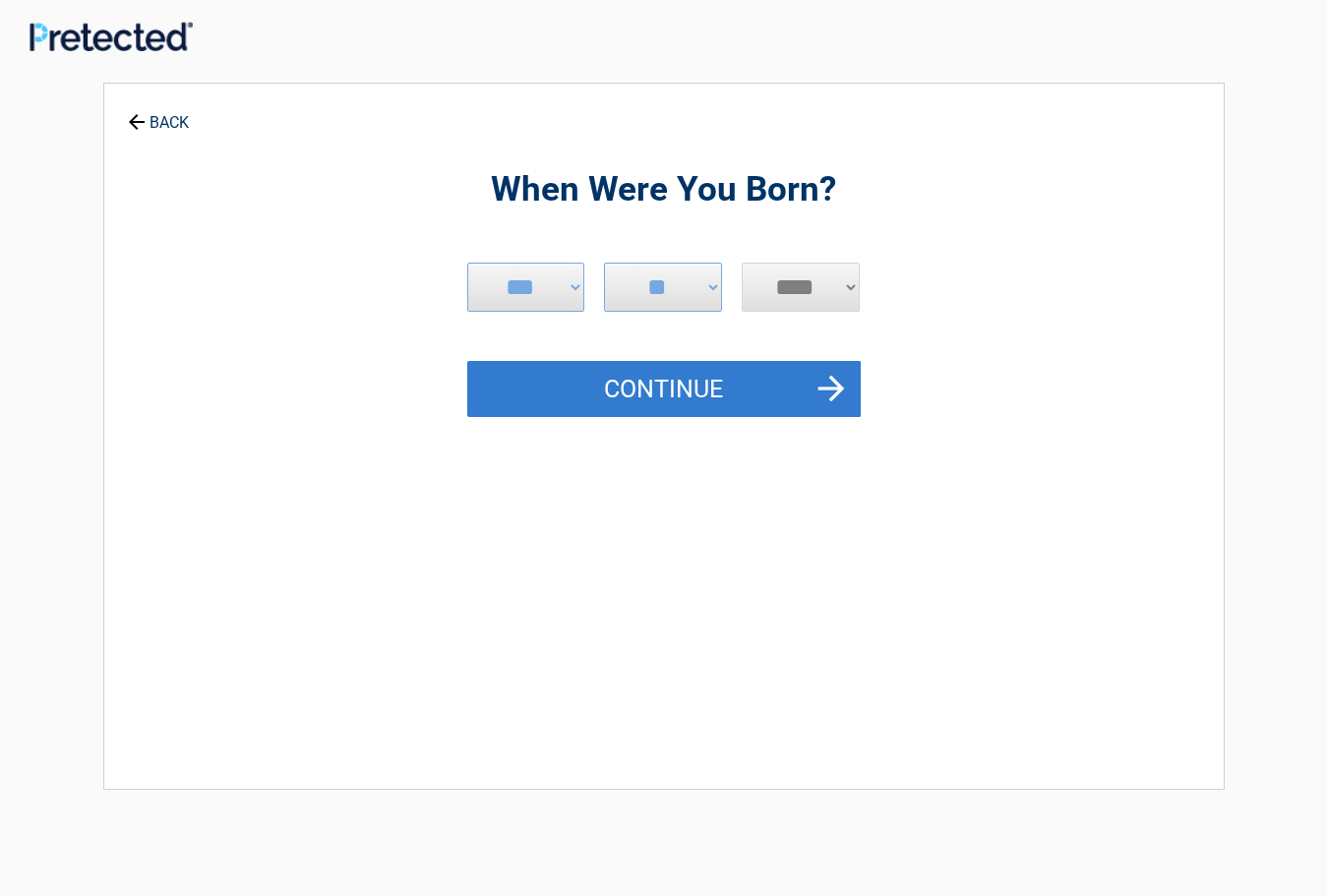 click on "Continue" at bounding box center (664, 389) 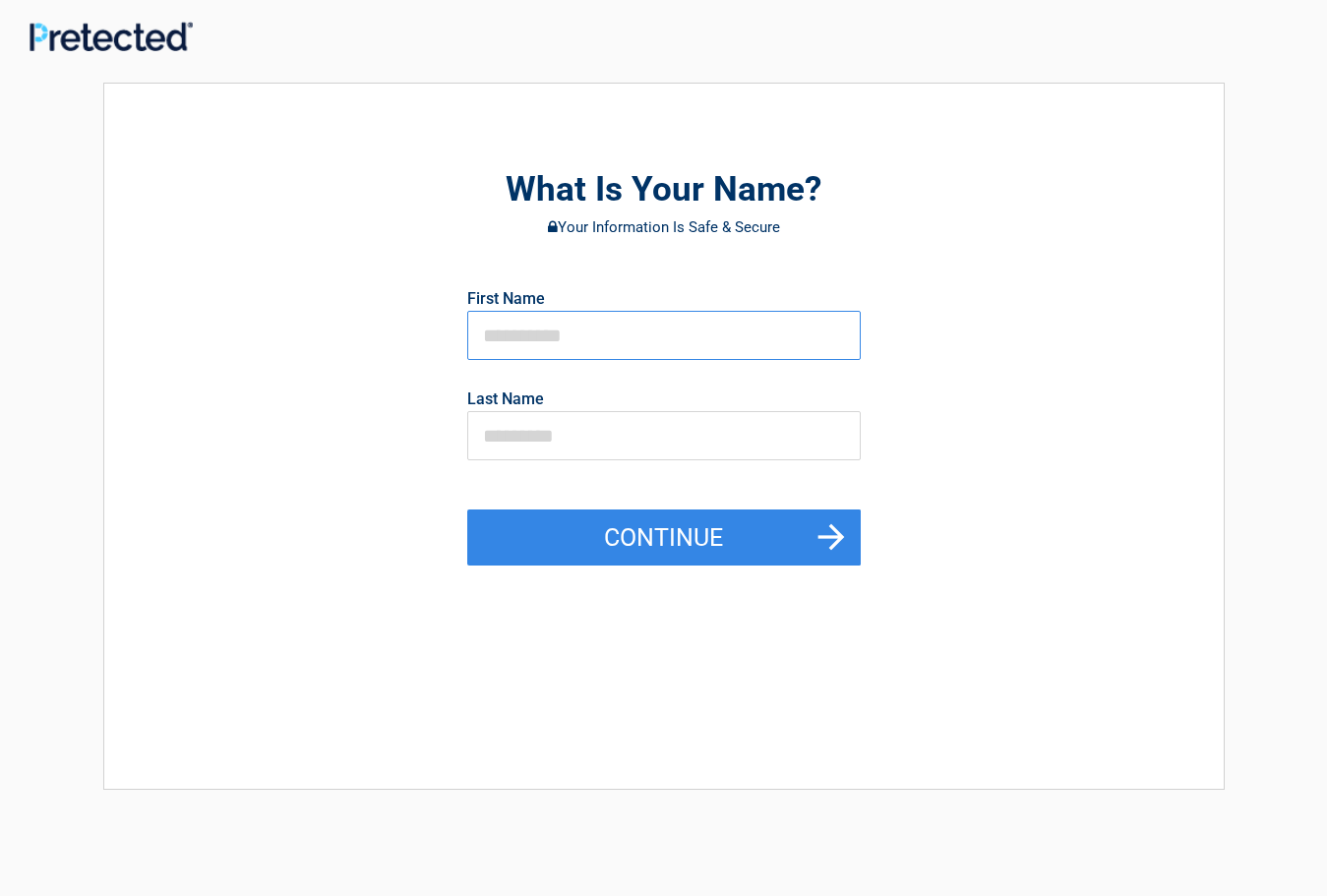 click at bounding box center (664, 335) 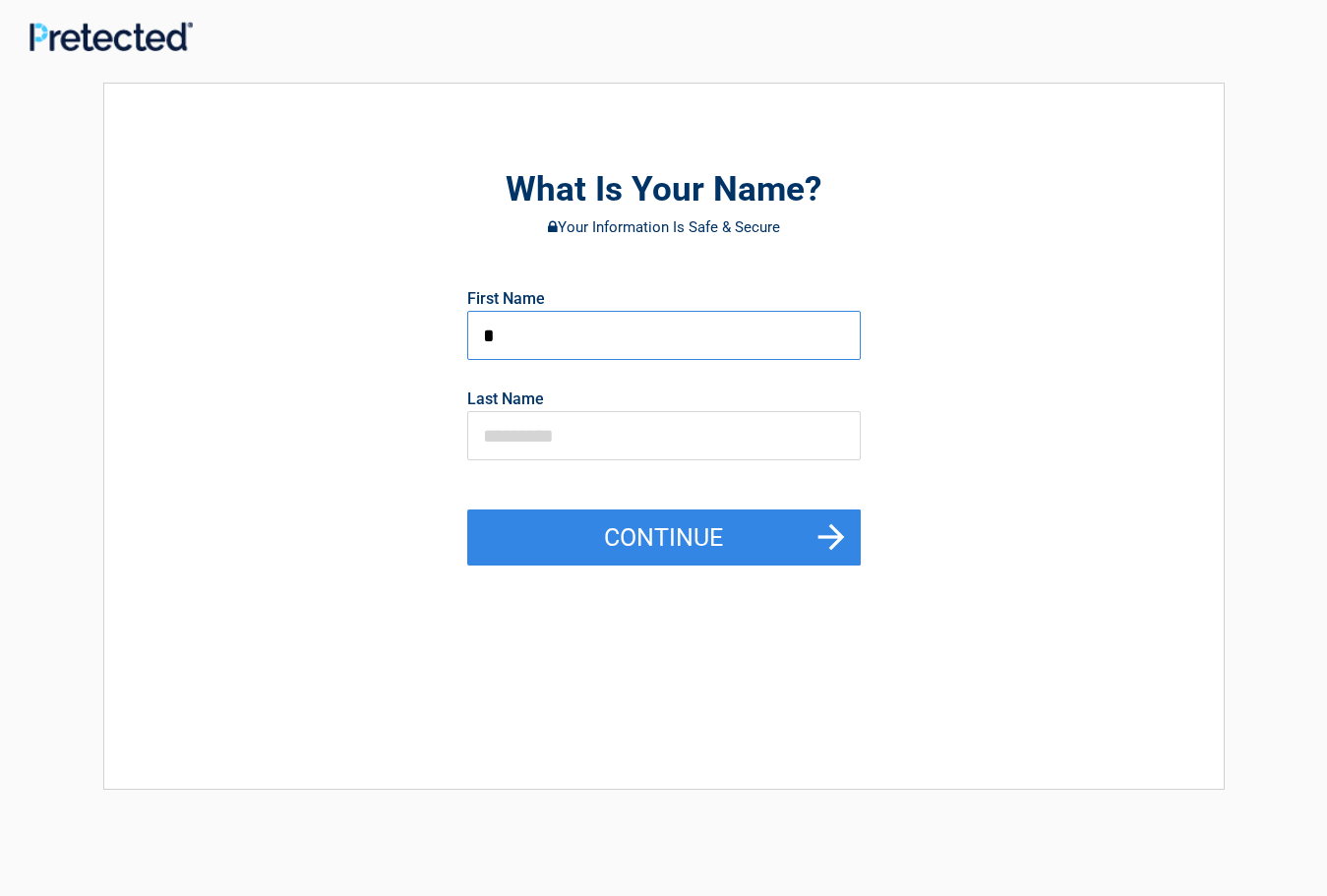 type on "*" 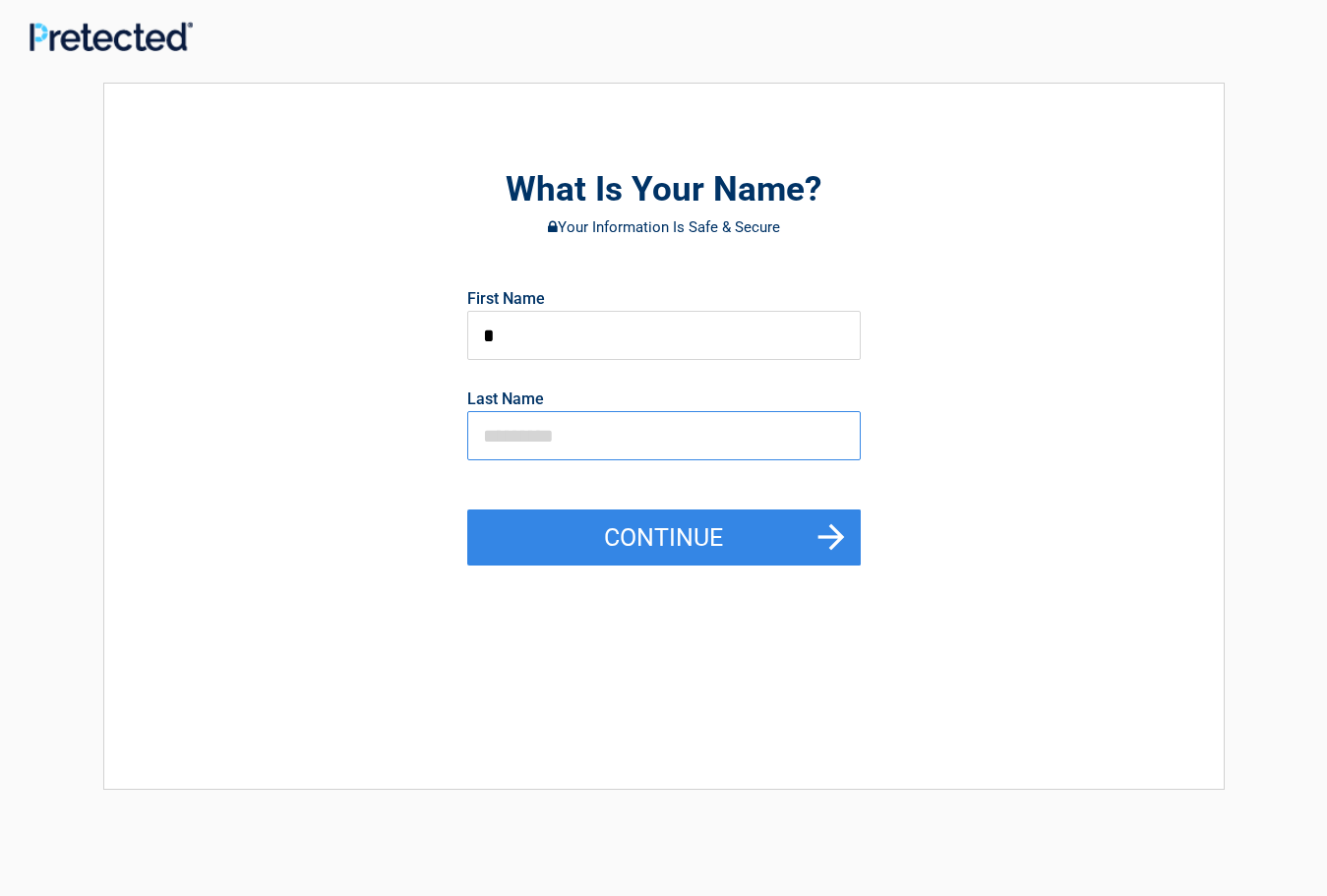 click at bounding box center (664, 436) 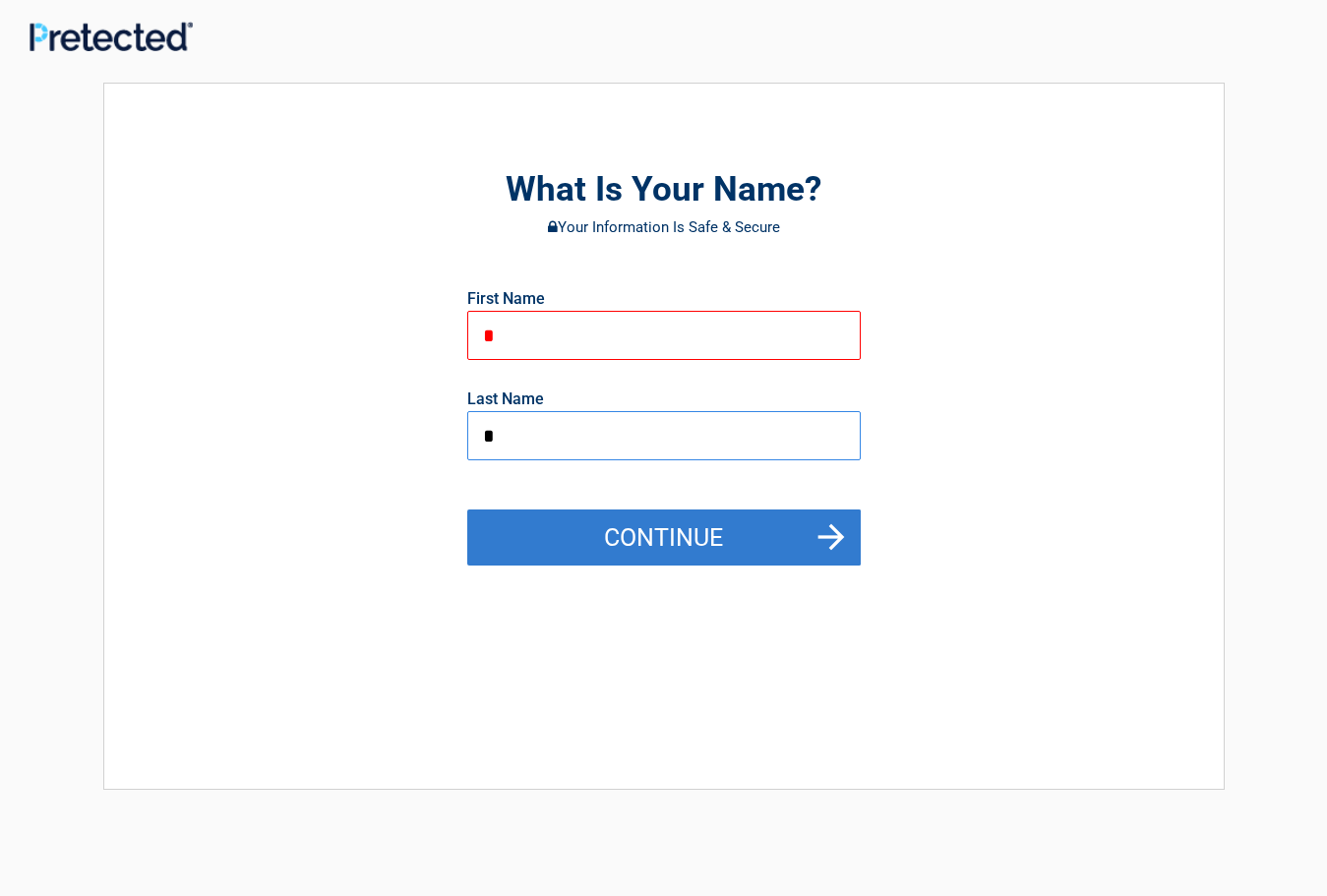 type on "*" 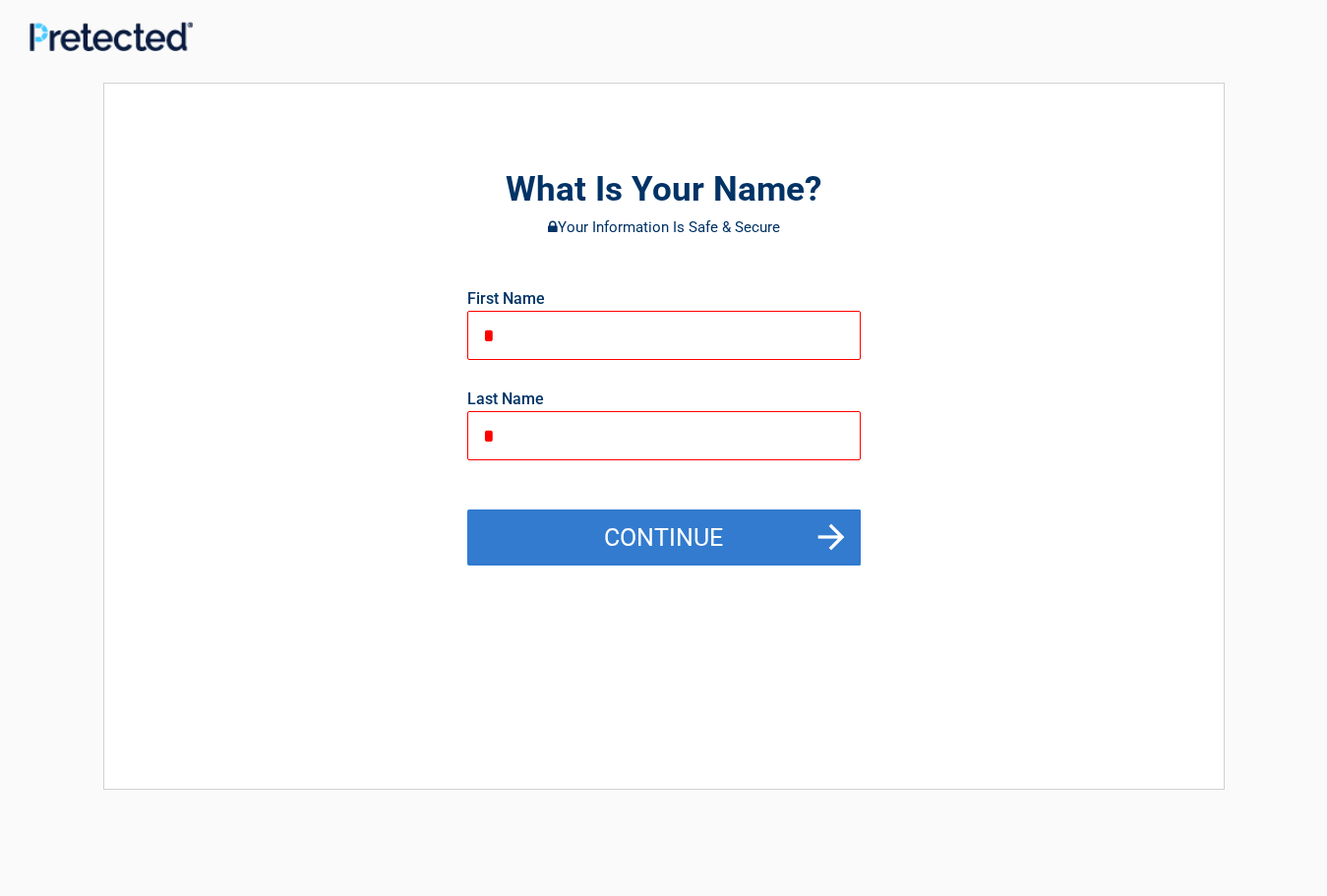 click on "Continue" at bounding box center (664, 538) 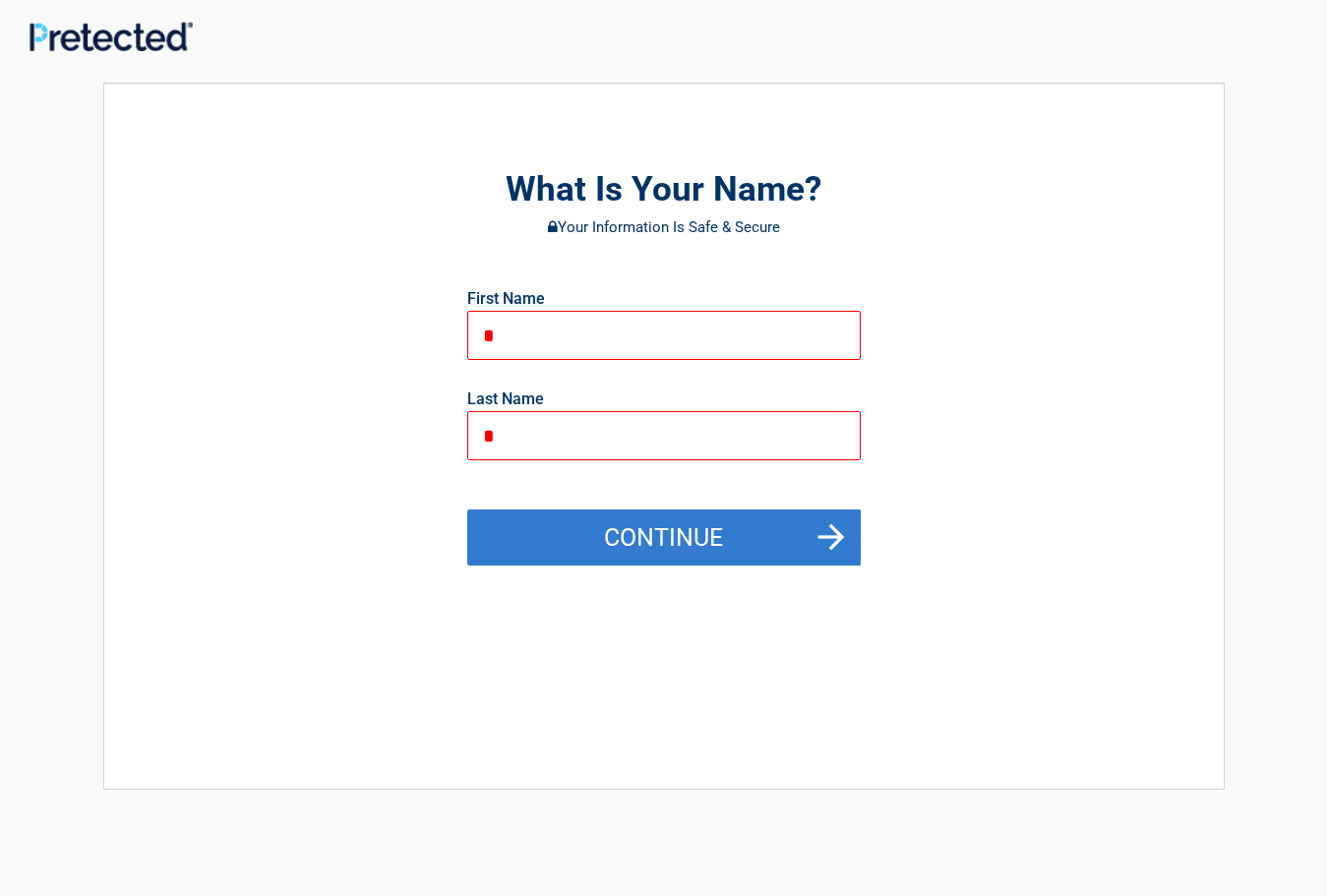 click on "Continue" at bounding box center (664, 538) 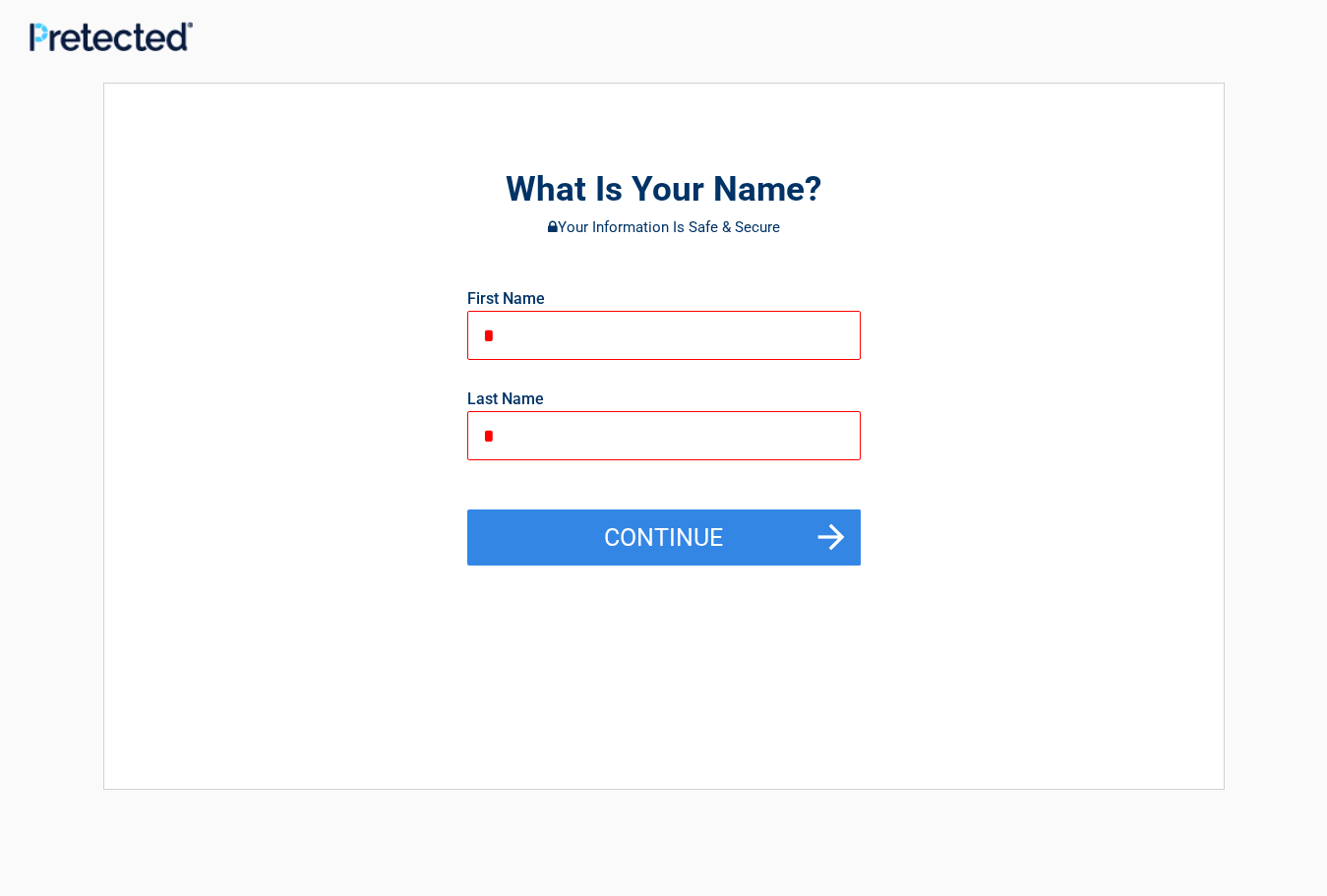 click on "*" at bounding box center (664, 335) 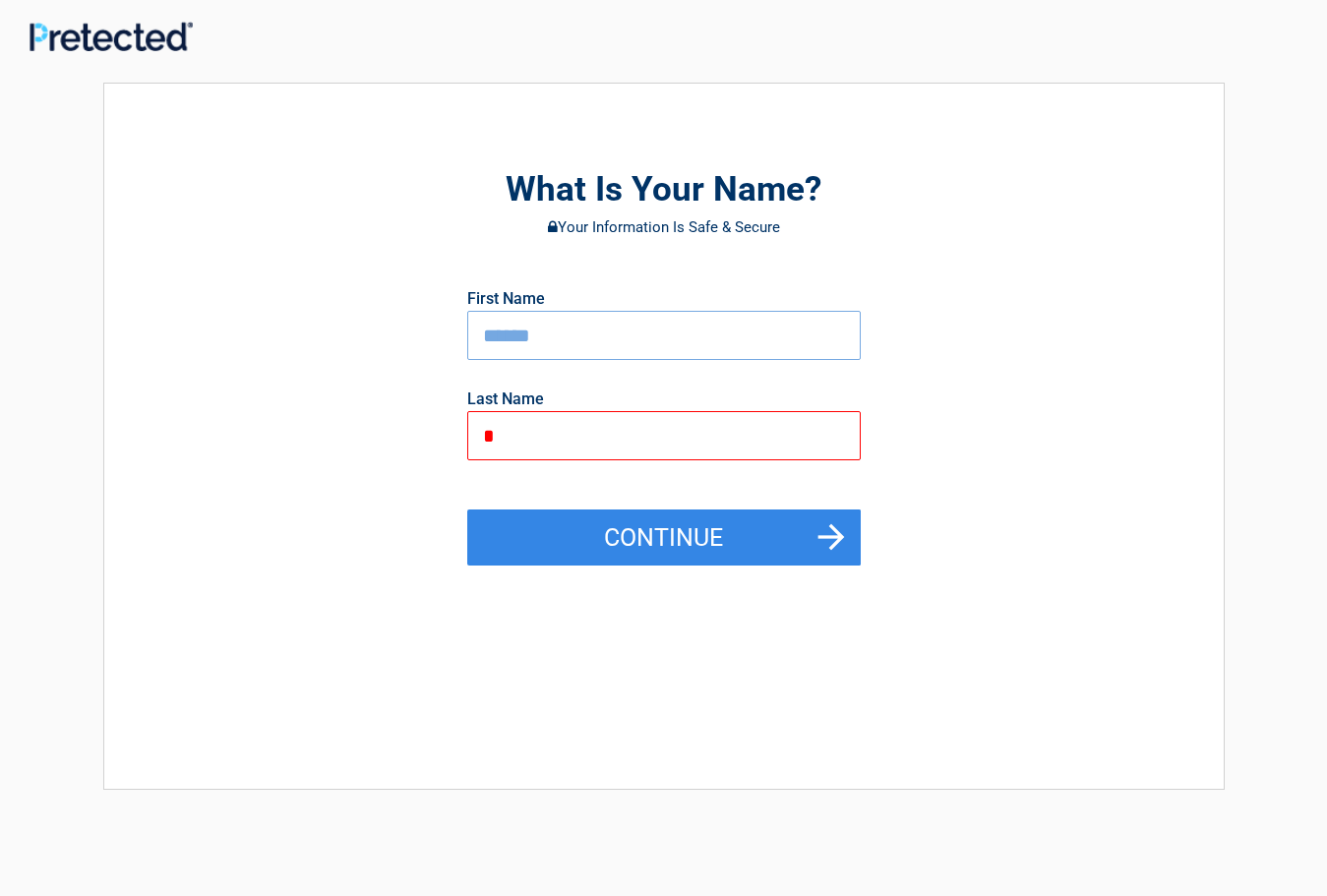 click on "*" at bounding box center (664, 436) 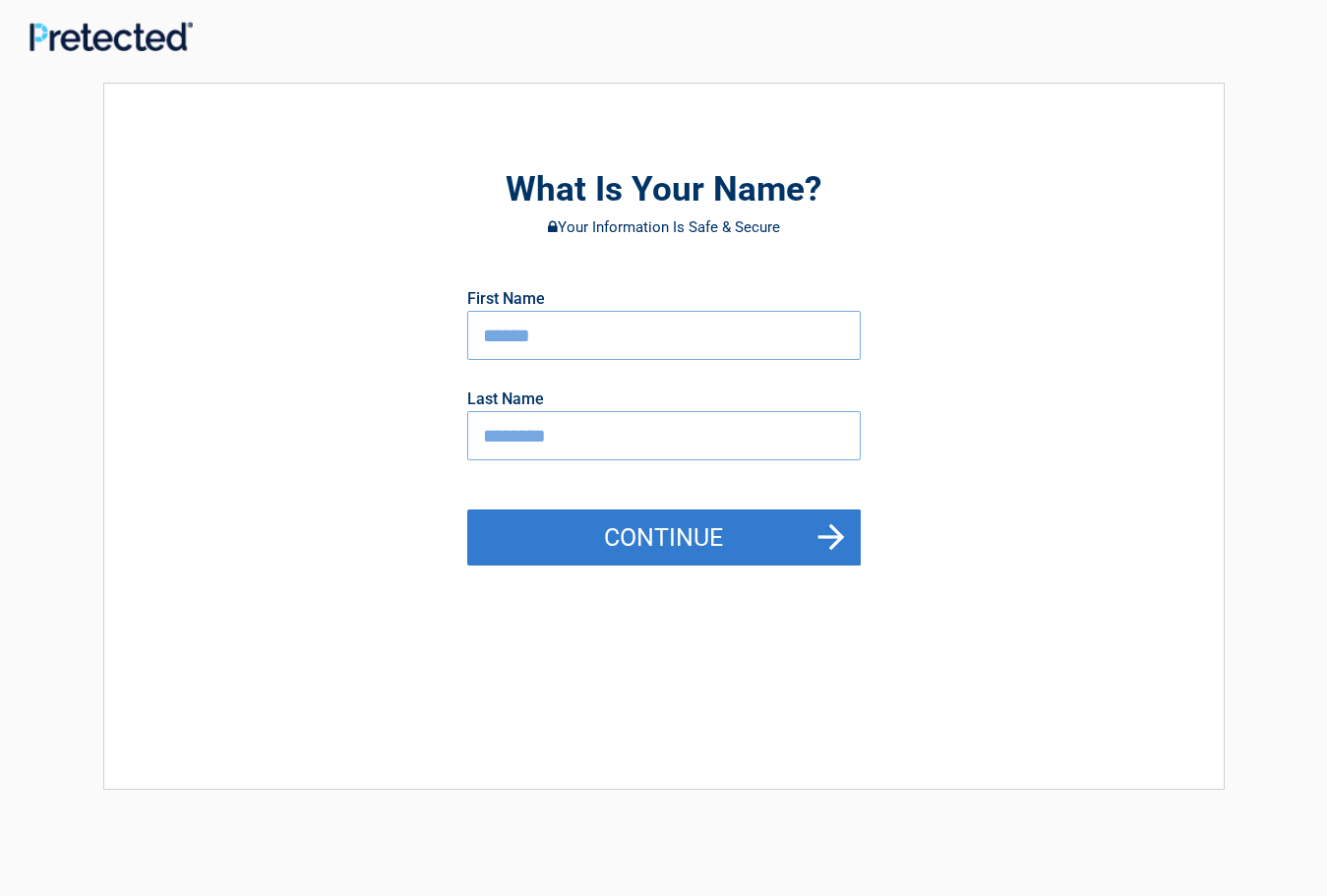 click on "Continue" at bounding box center (664, 538) 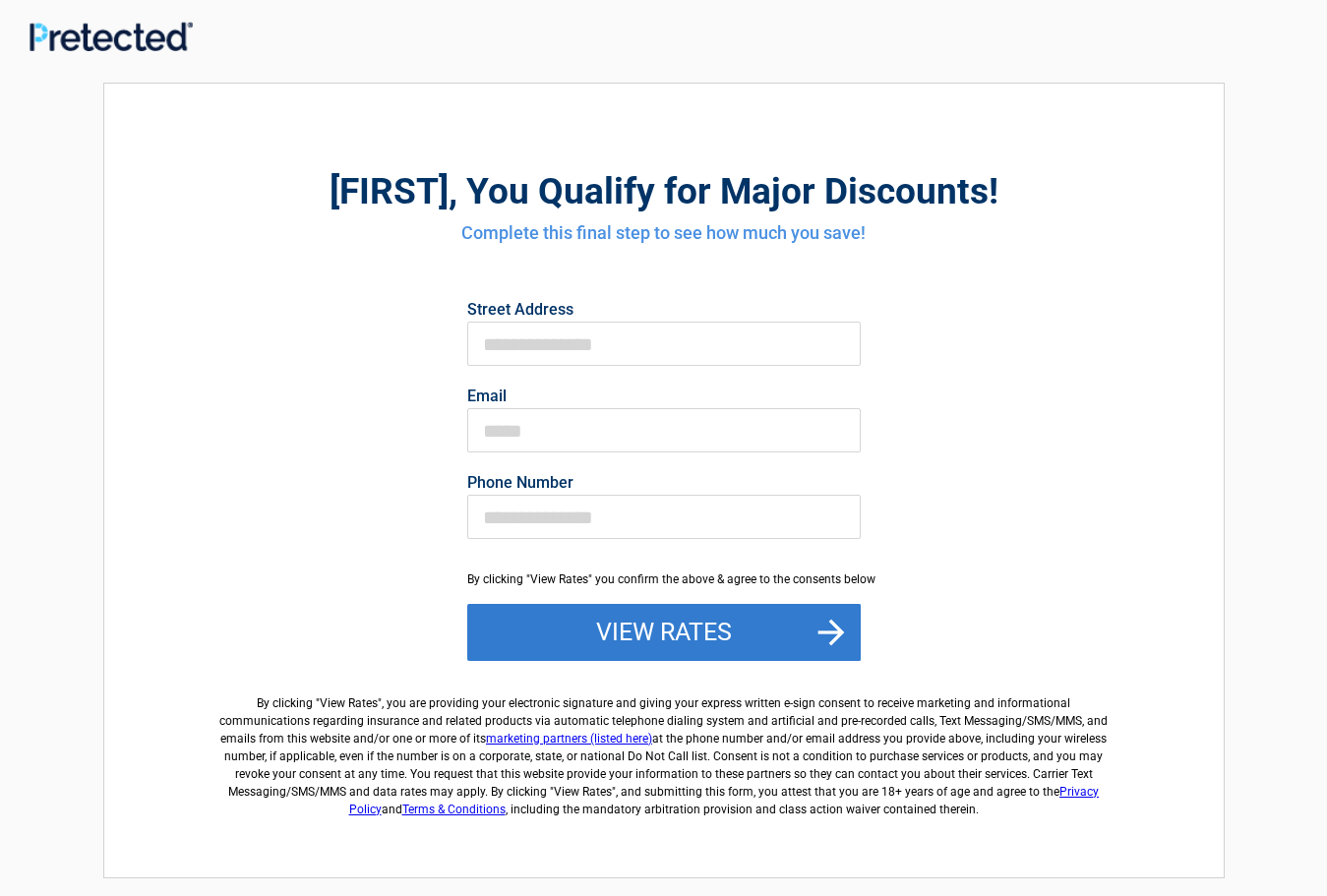click on "View Rates" at bounding box center (664, 632) 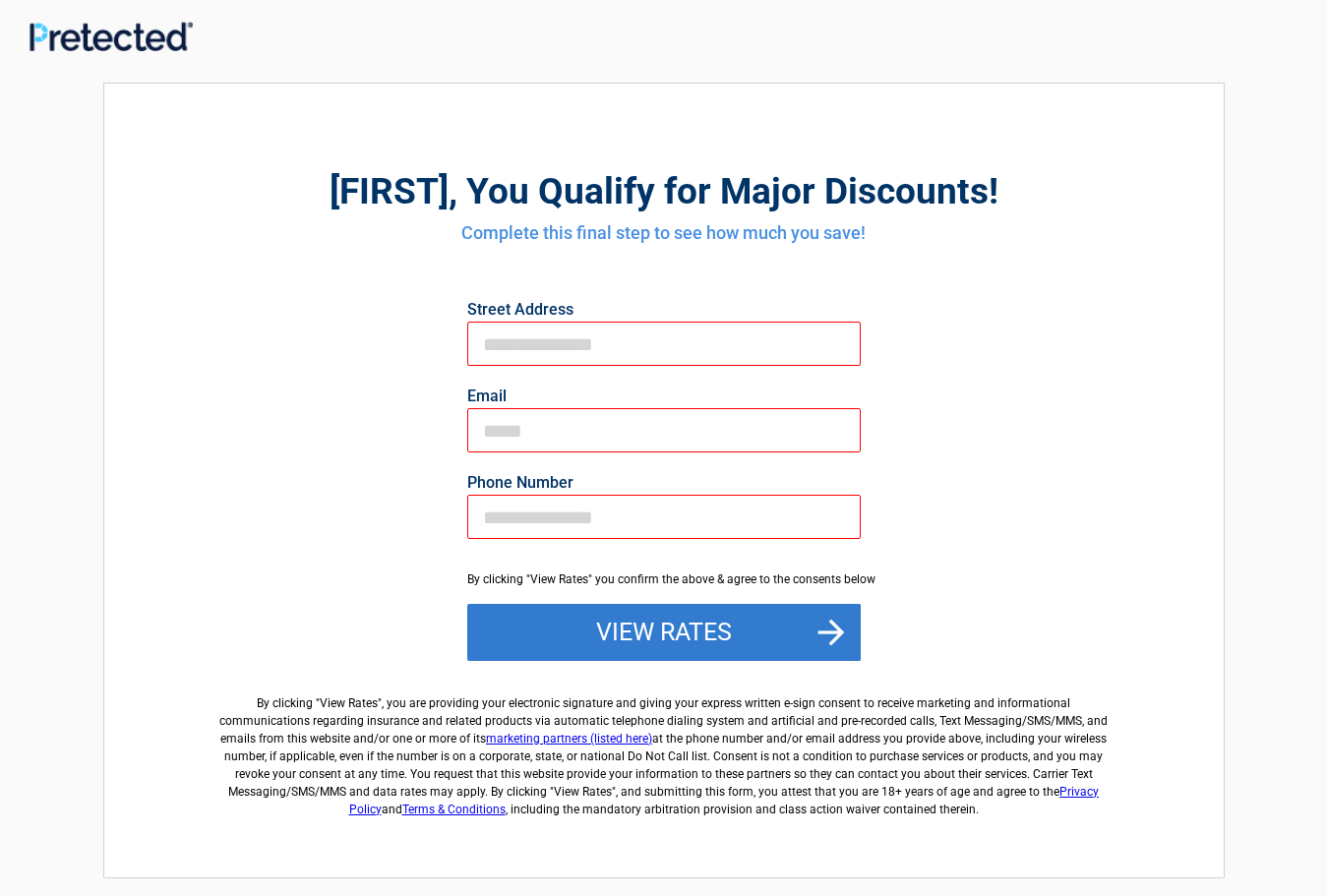 click on "View Rates" at bounding box center [664, 632] 